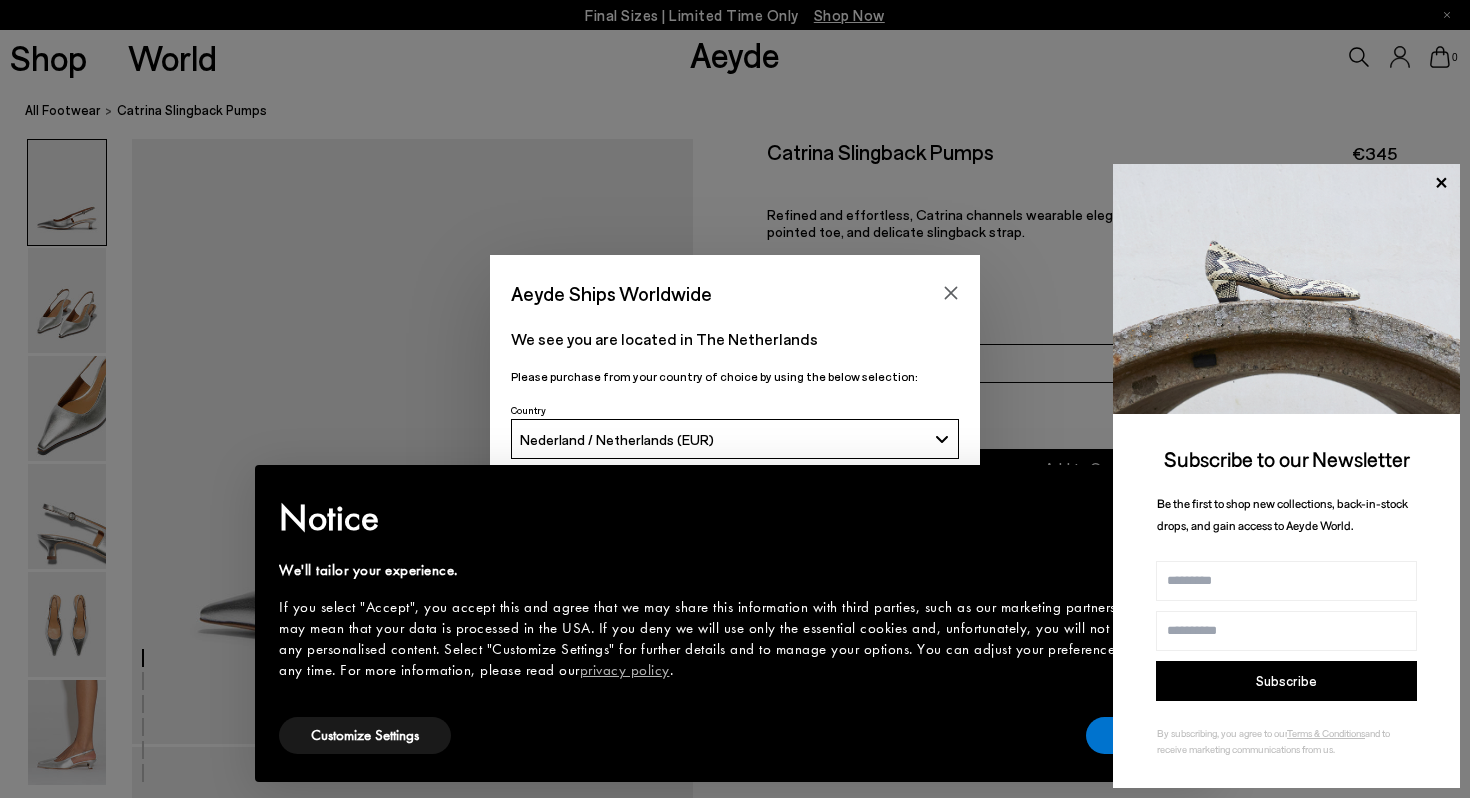 scroll, scrollTop: 0, scrollLeft: 0, axis: both 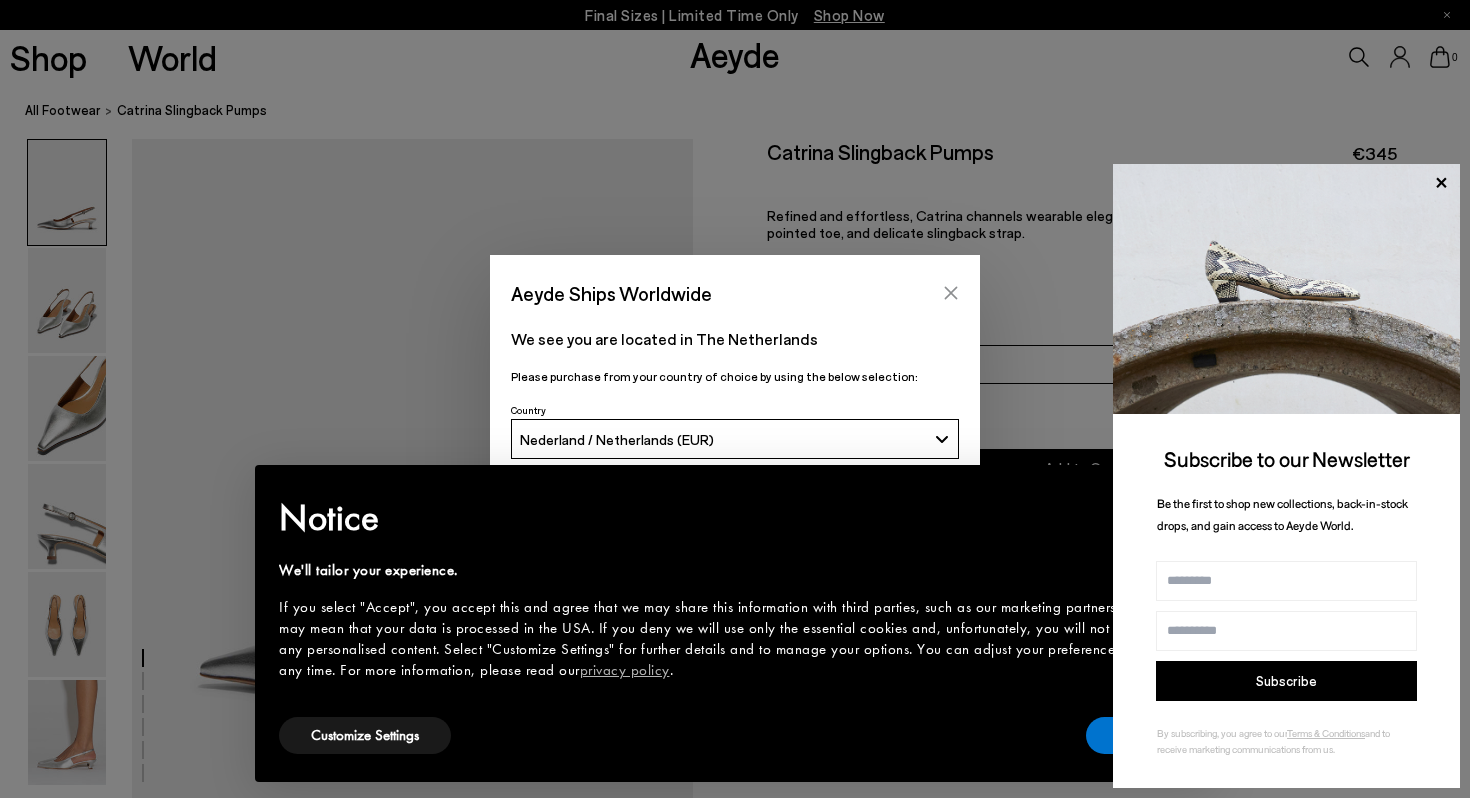 click 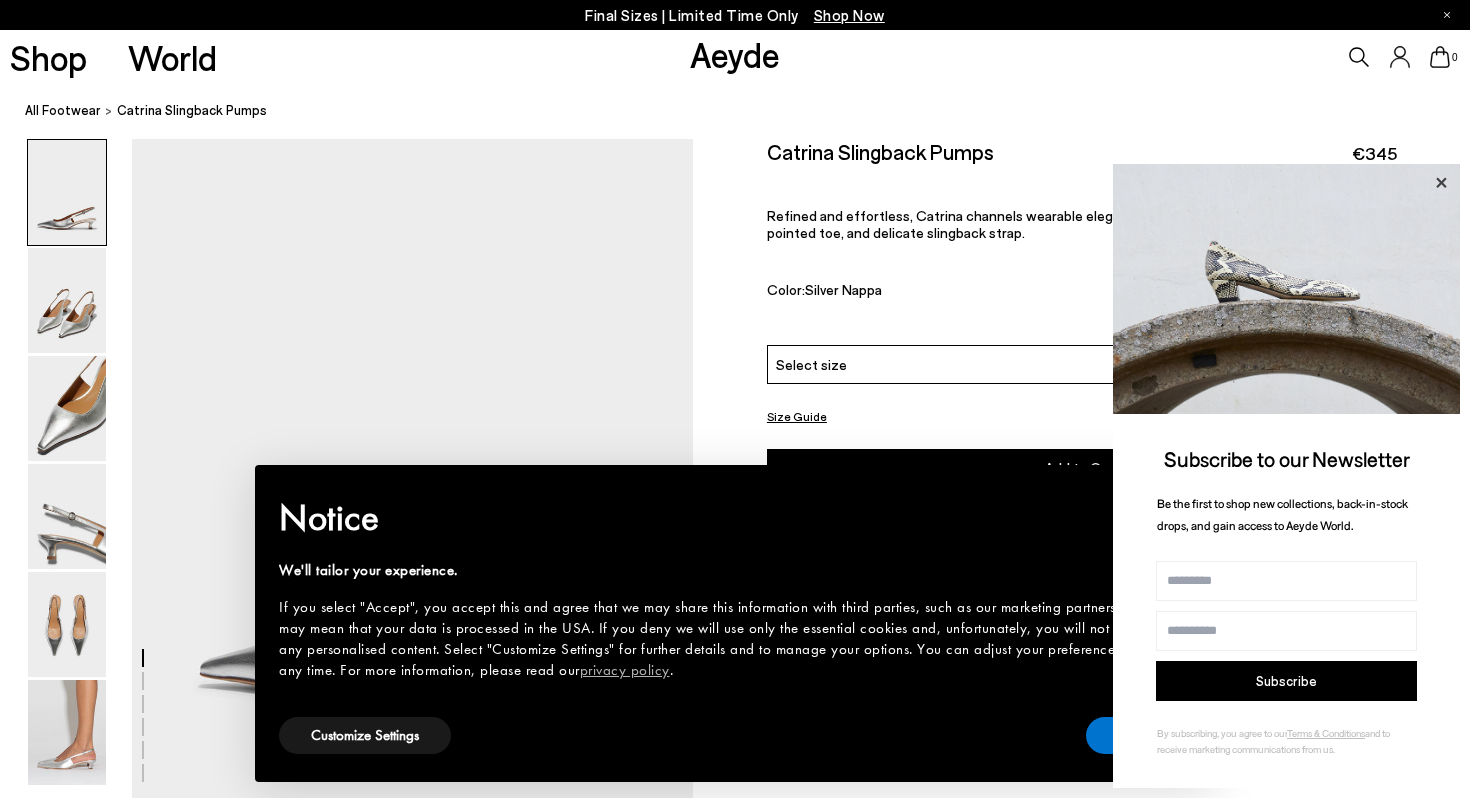 click 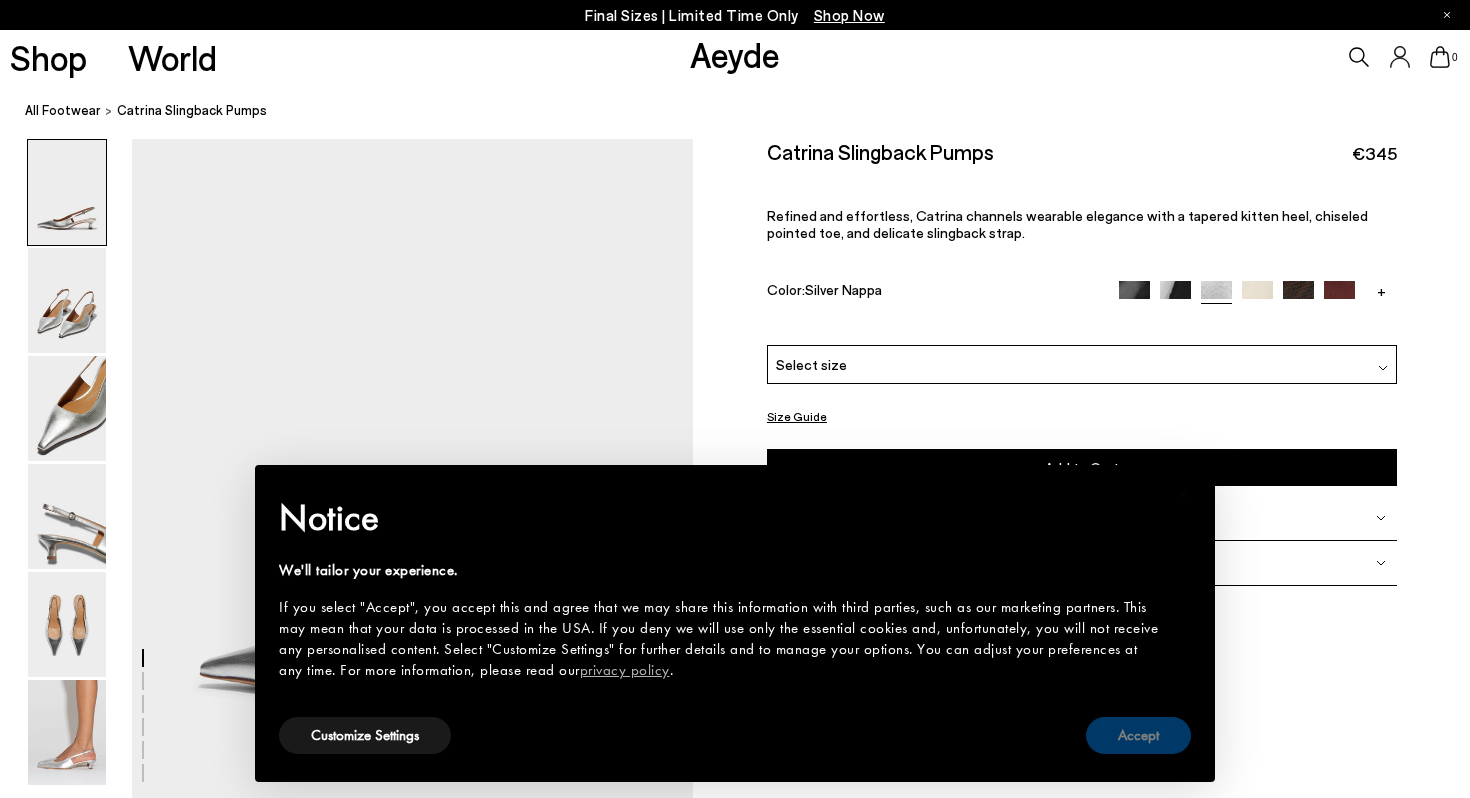 click on "Accept" at bounding box center [1138, 735] 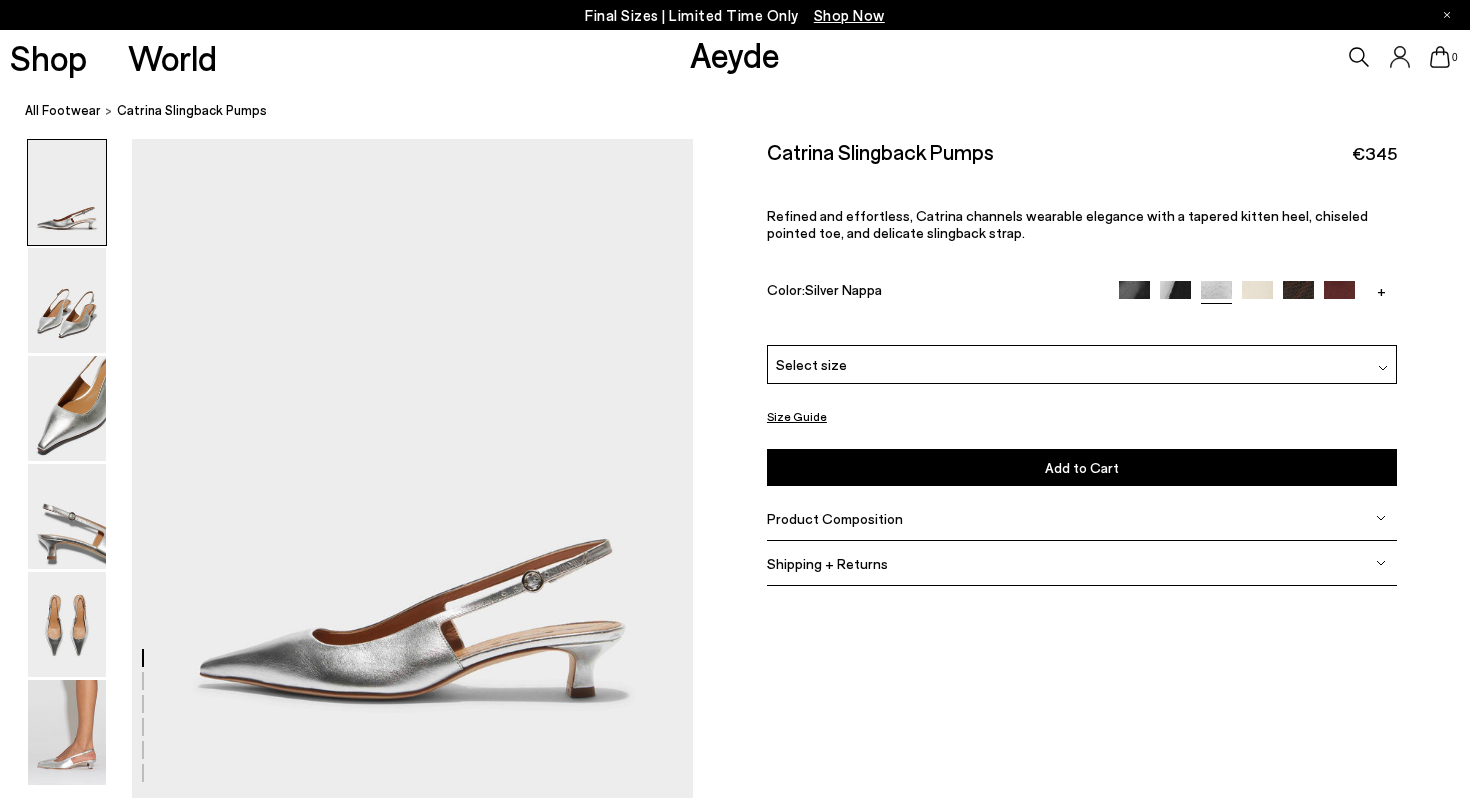 scroll, scrollTop: 254, scrollLeft: 0, axis: vertical 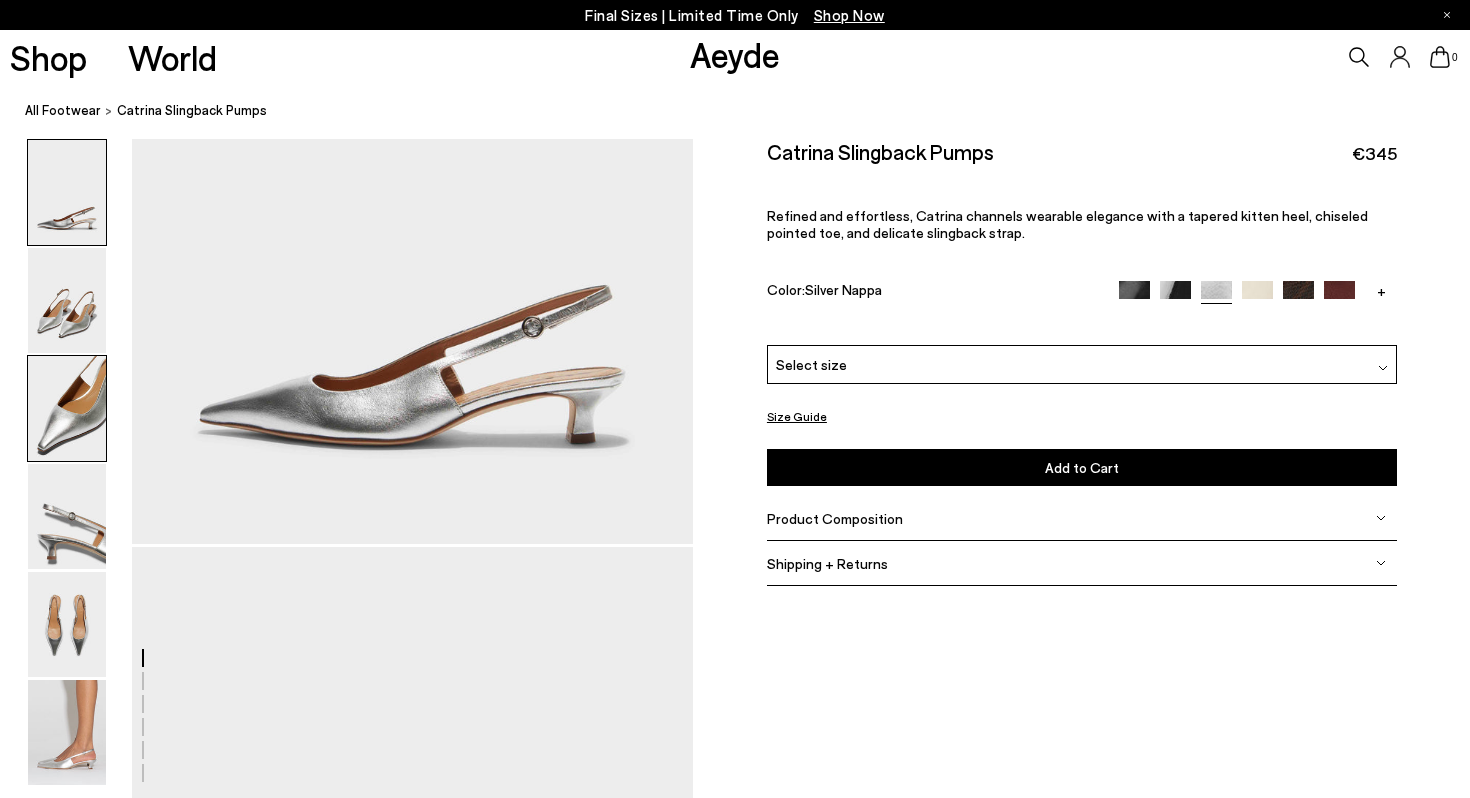 click at bounding box center (67, 408) 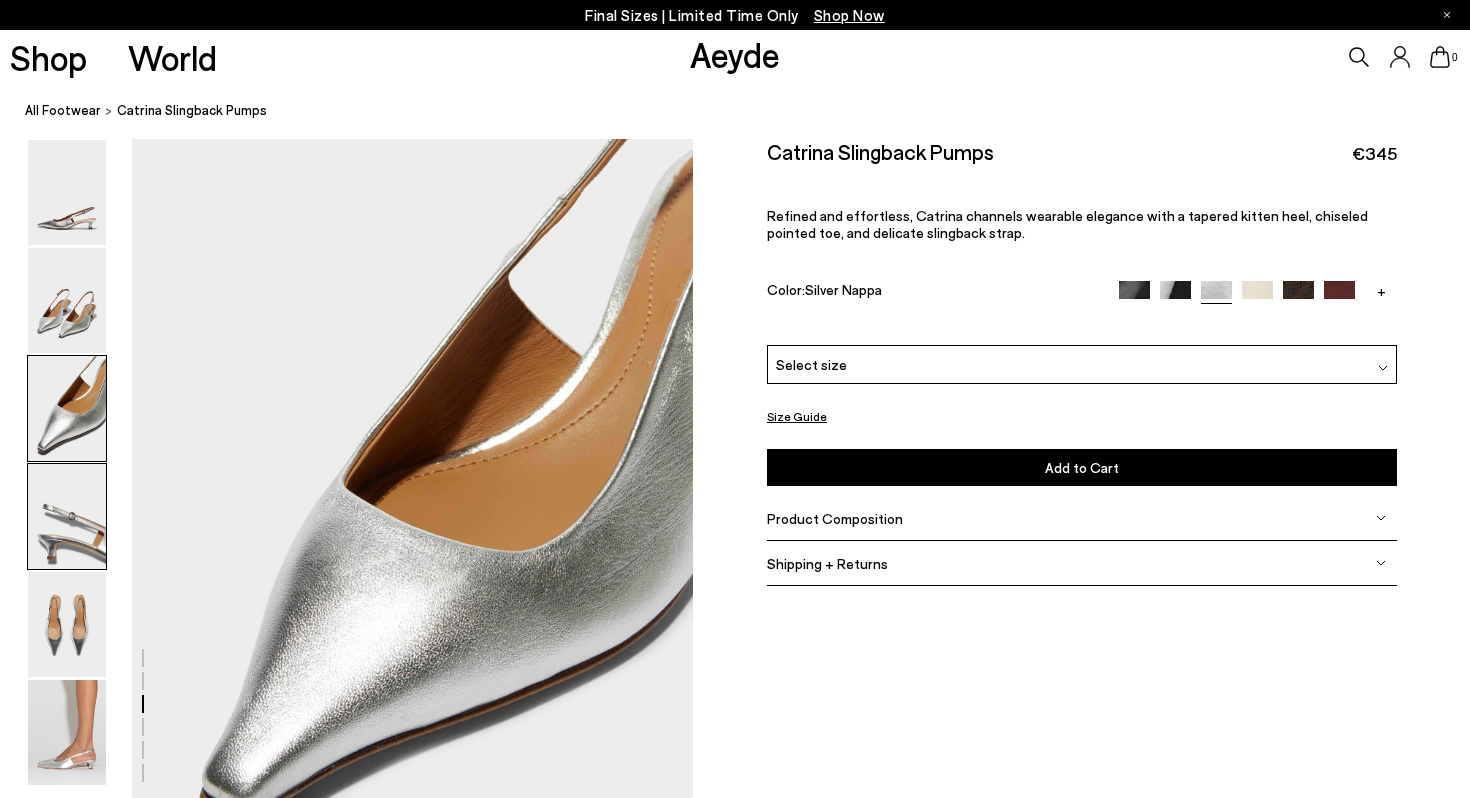 click at bounding box center [67, 516] 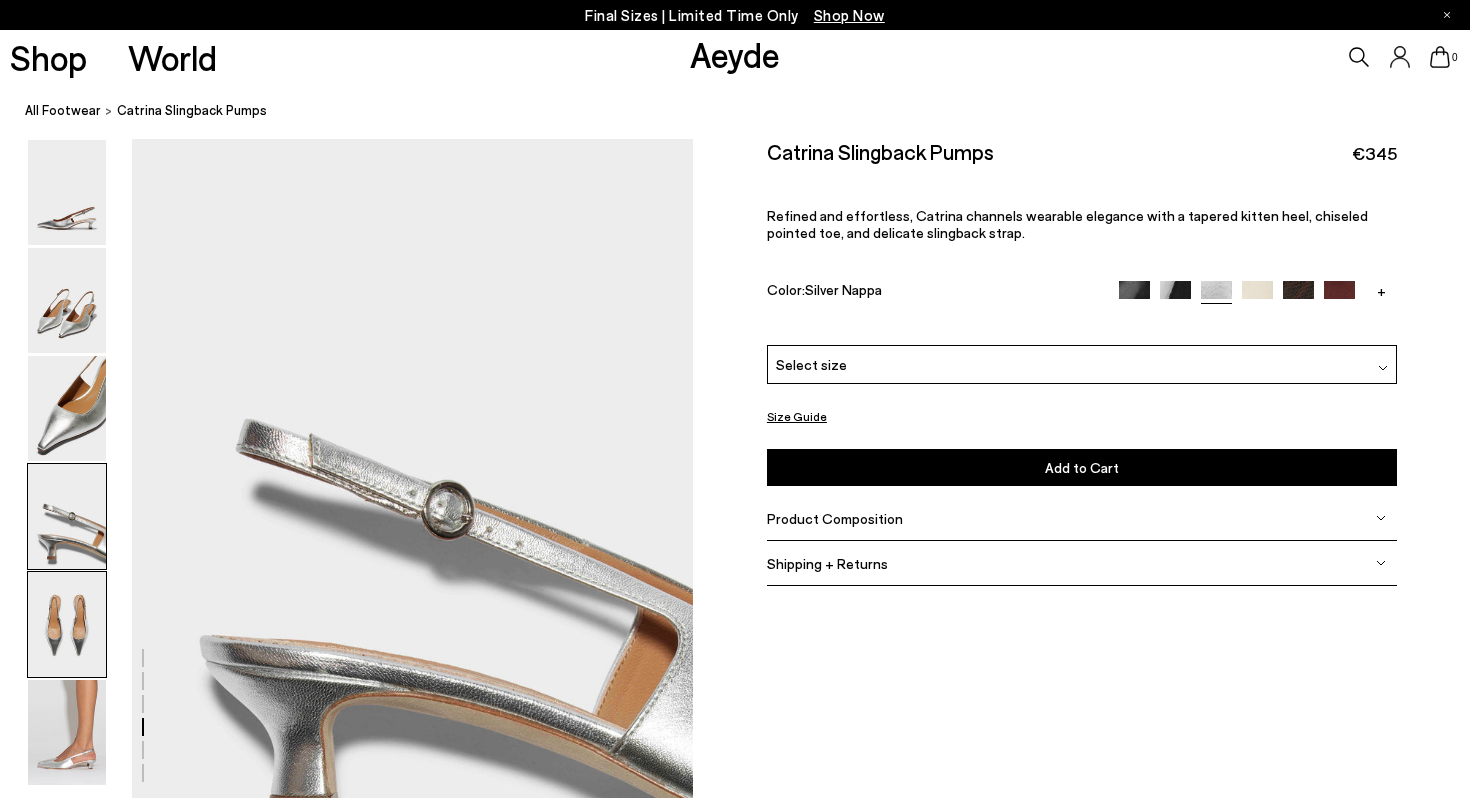 click at bounding box center [67, 624] 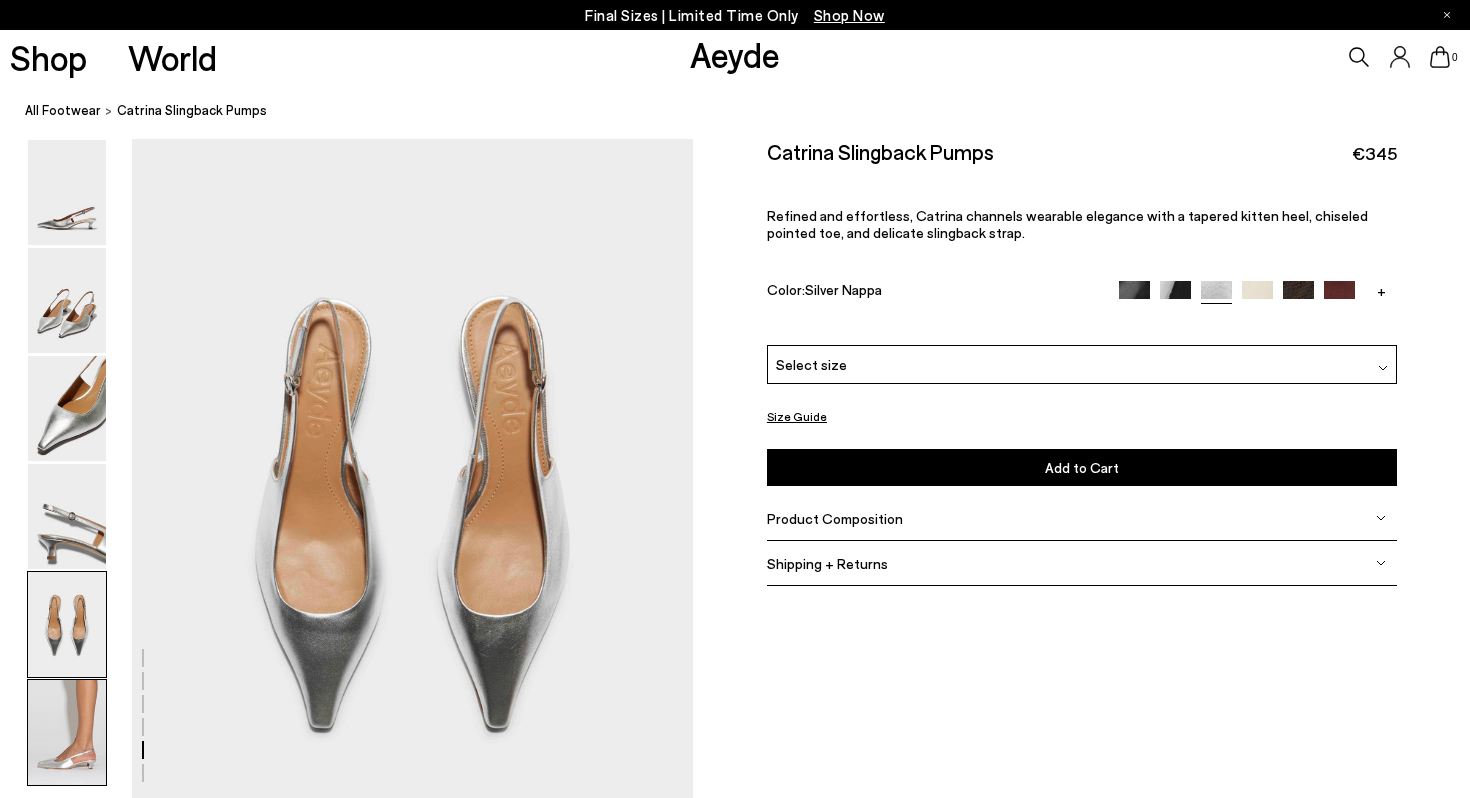 click at bounding box center (67, 732) 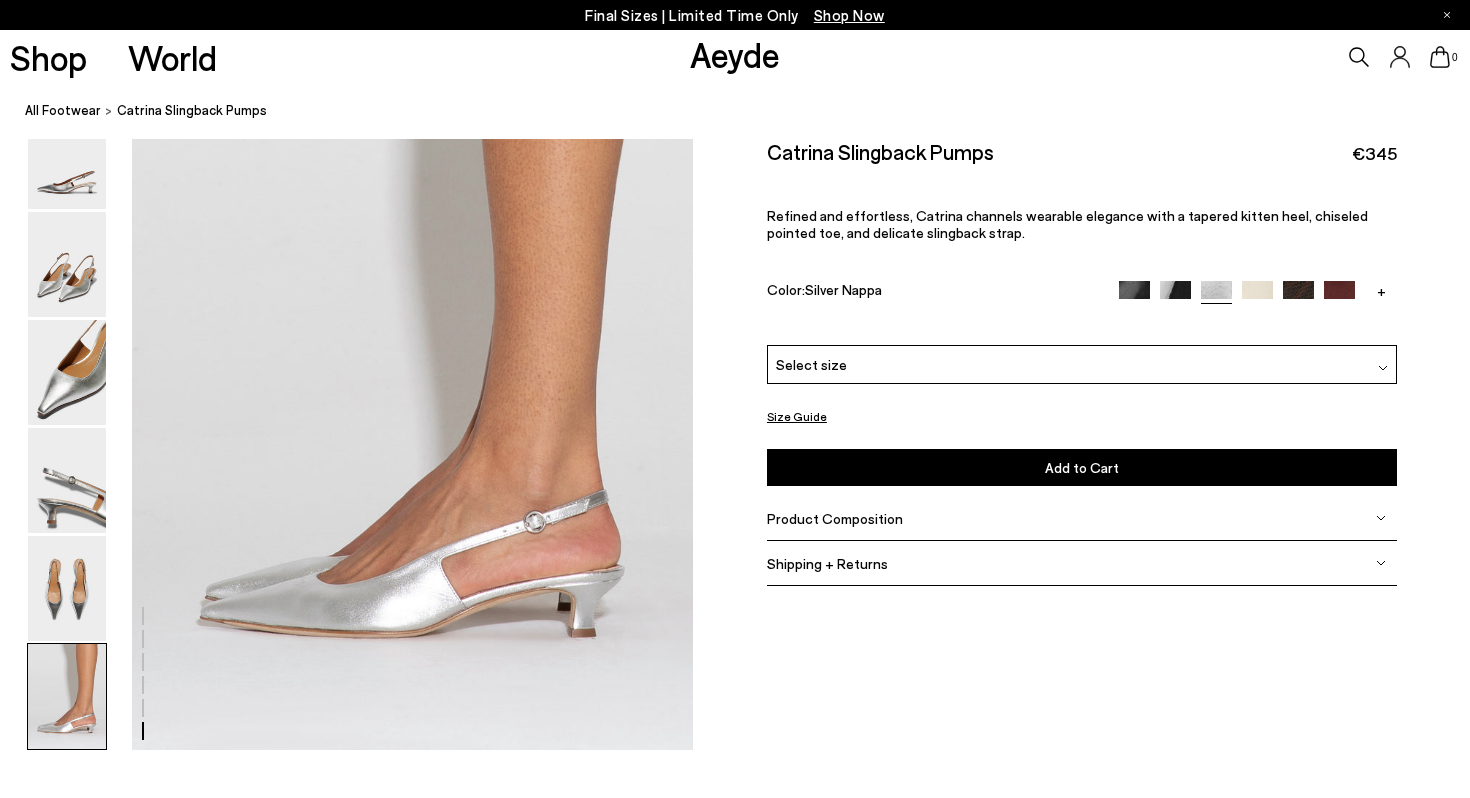 scroll, scrollTop: 3807, scrollLeft: 0, axis: vertical 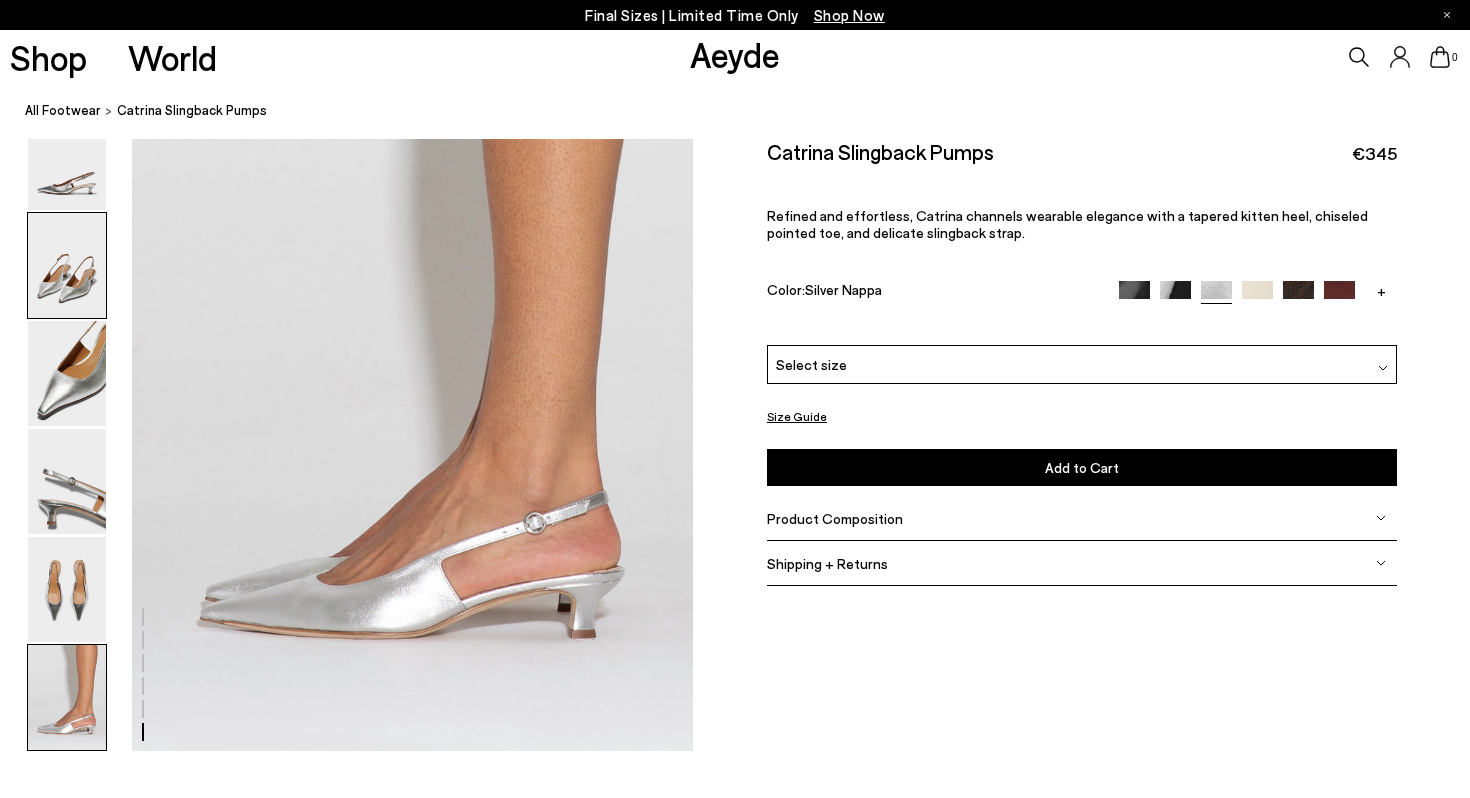 click at bounding box center (67, 265) 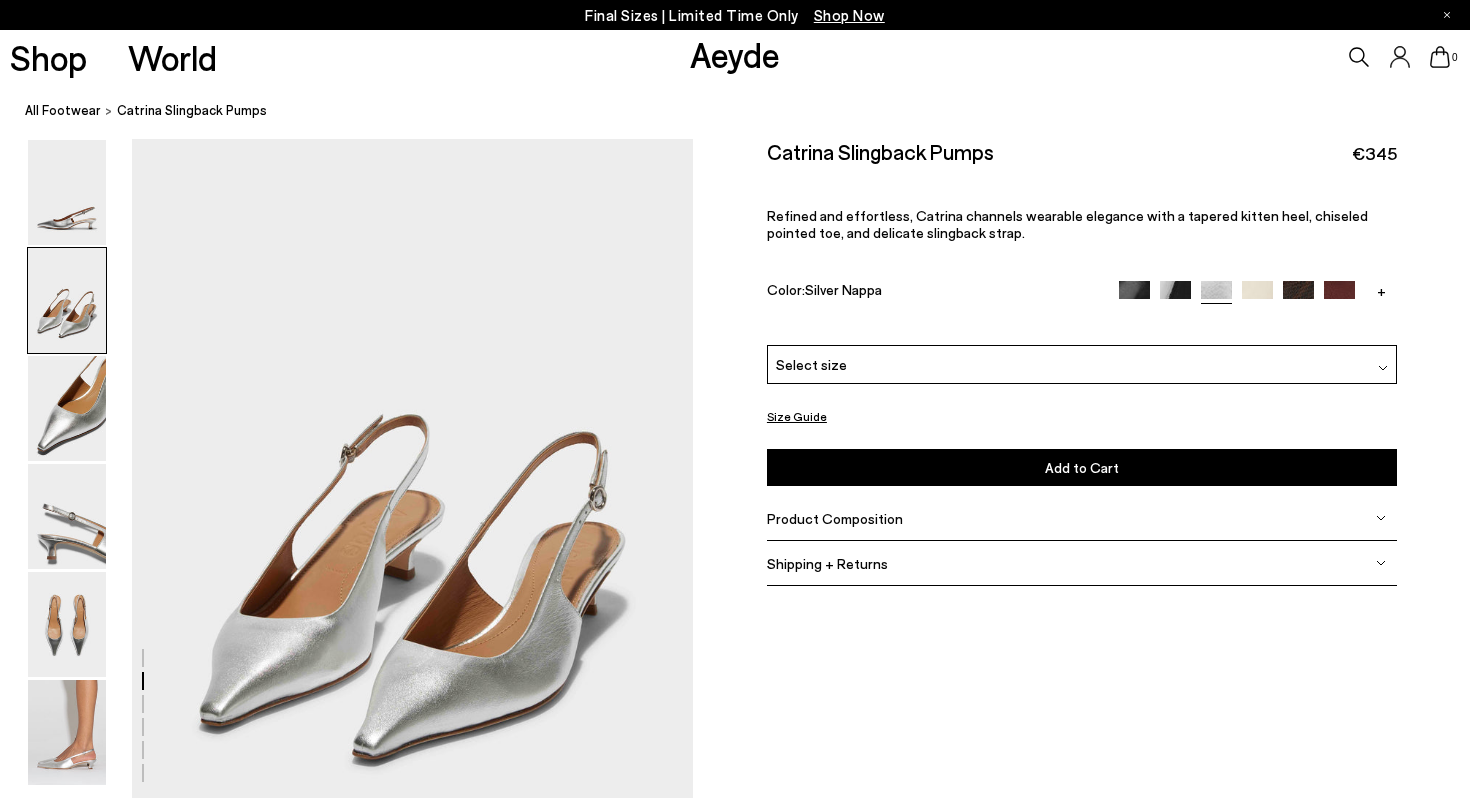 scroll, scrollTop: 664, scrollLeft: 0, axis: vertical 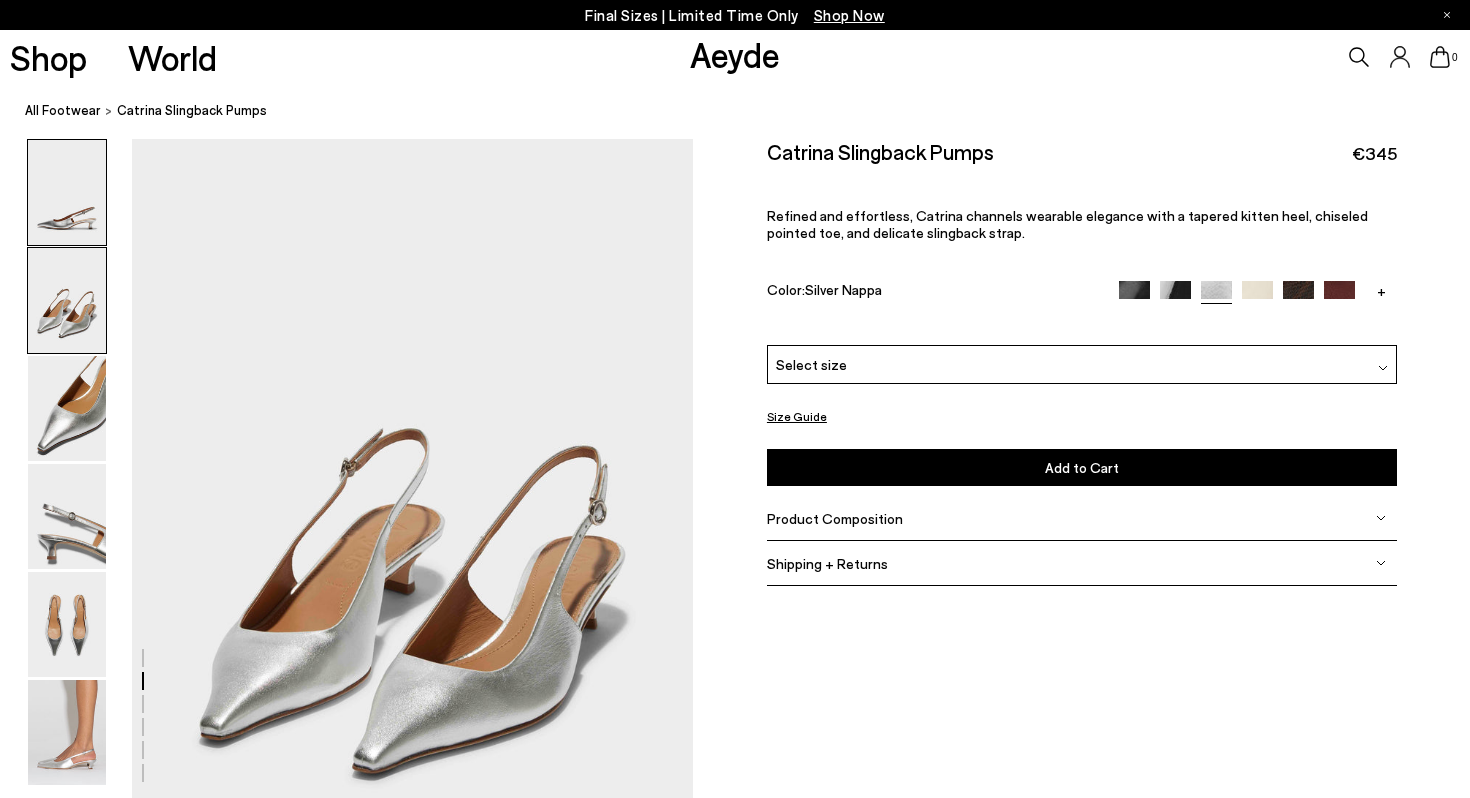 click at bounding box center [67, 192] 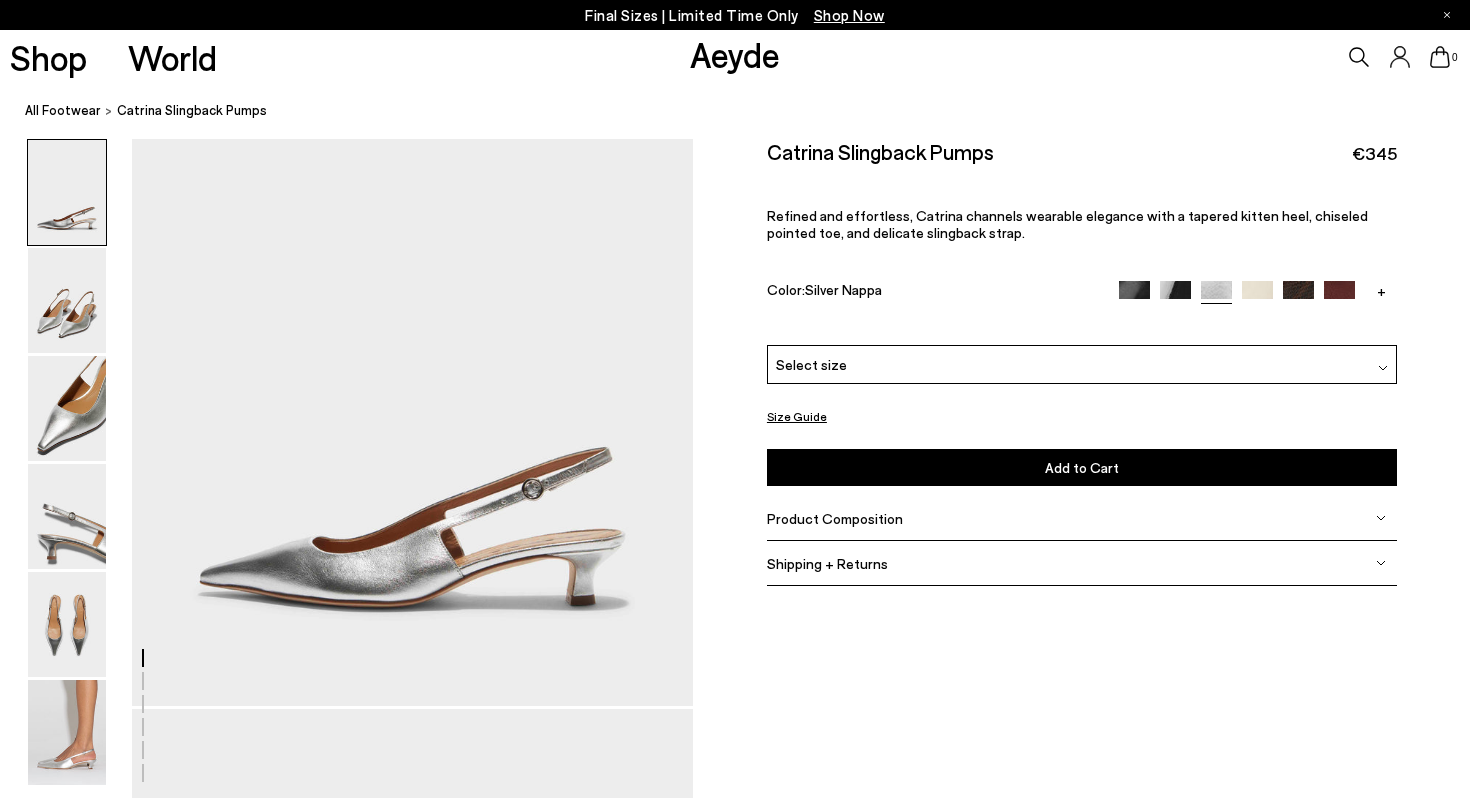 scroll, scrollTop: 0, scrollLeft: 0, axis: both 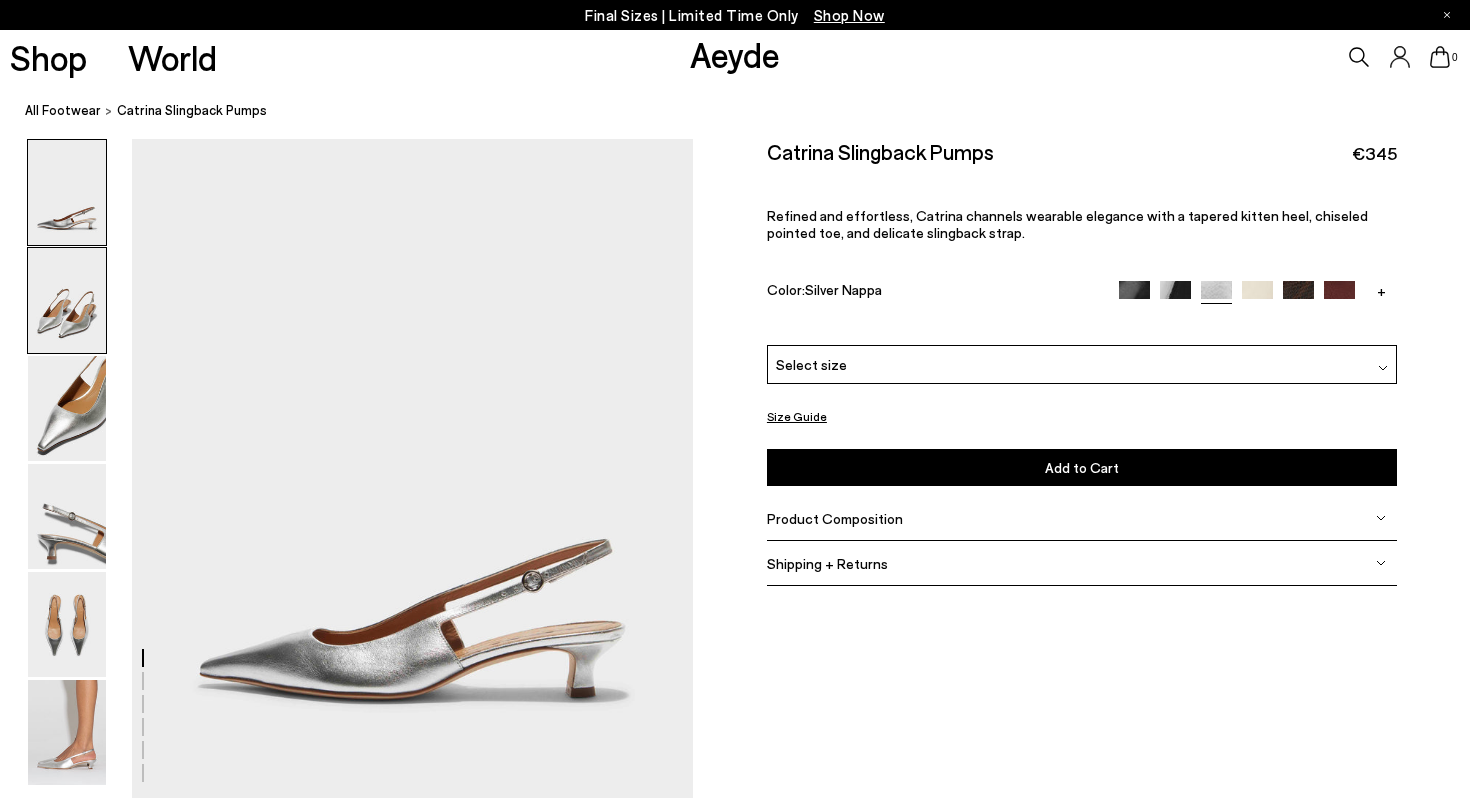 click at bounding box center [67, 300] 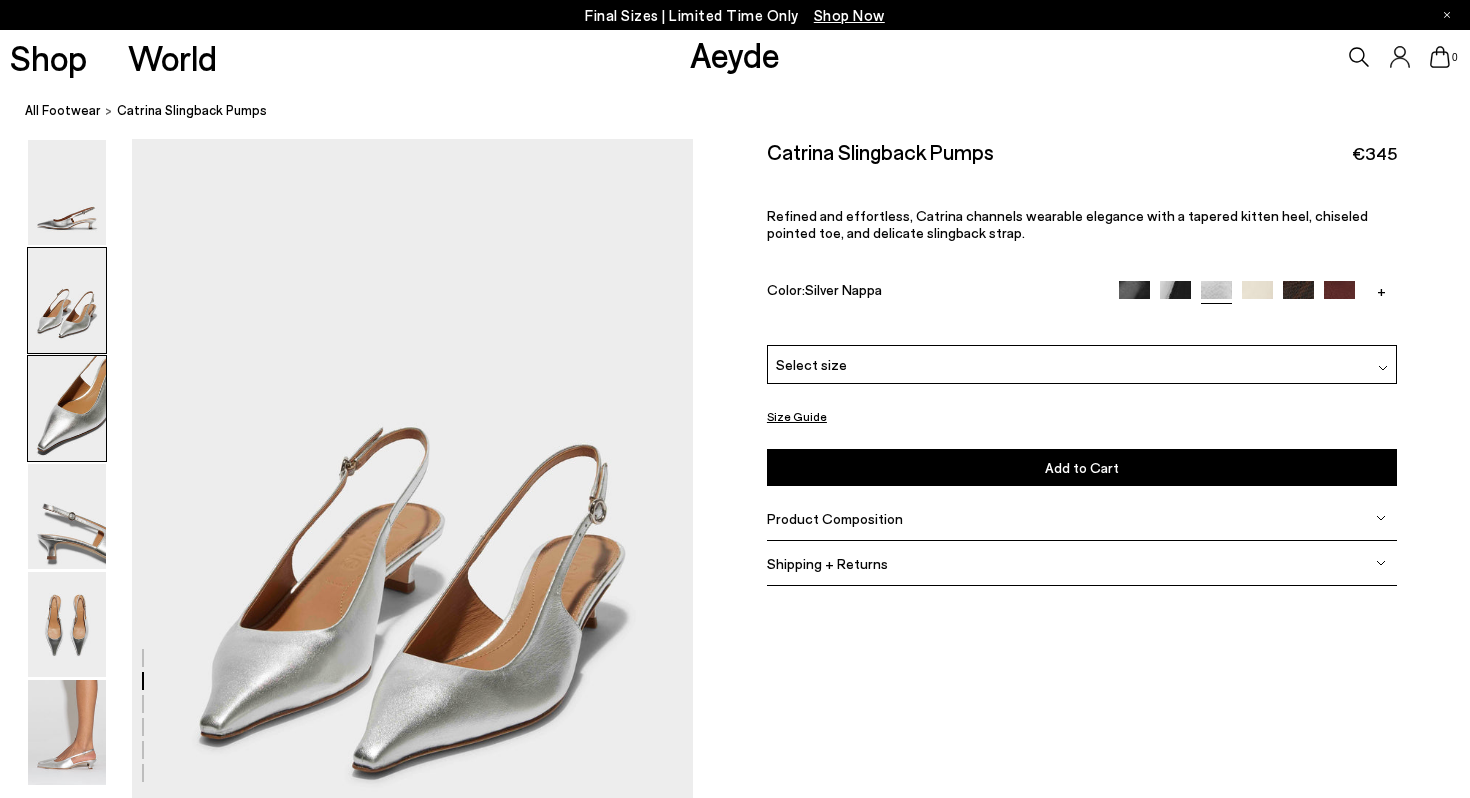 click at bounding box center (67, 408) 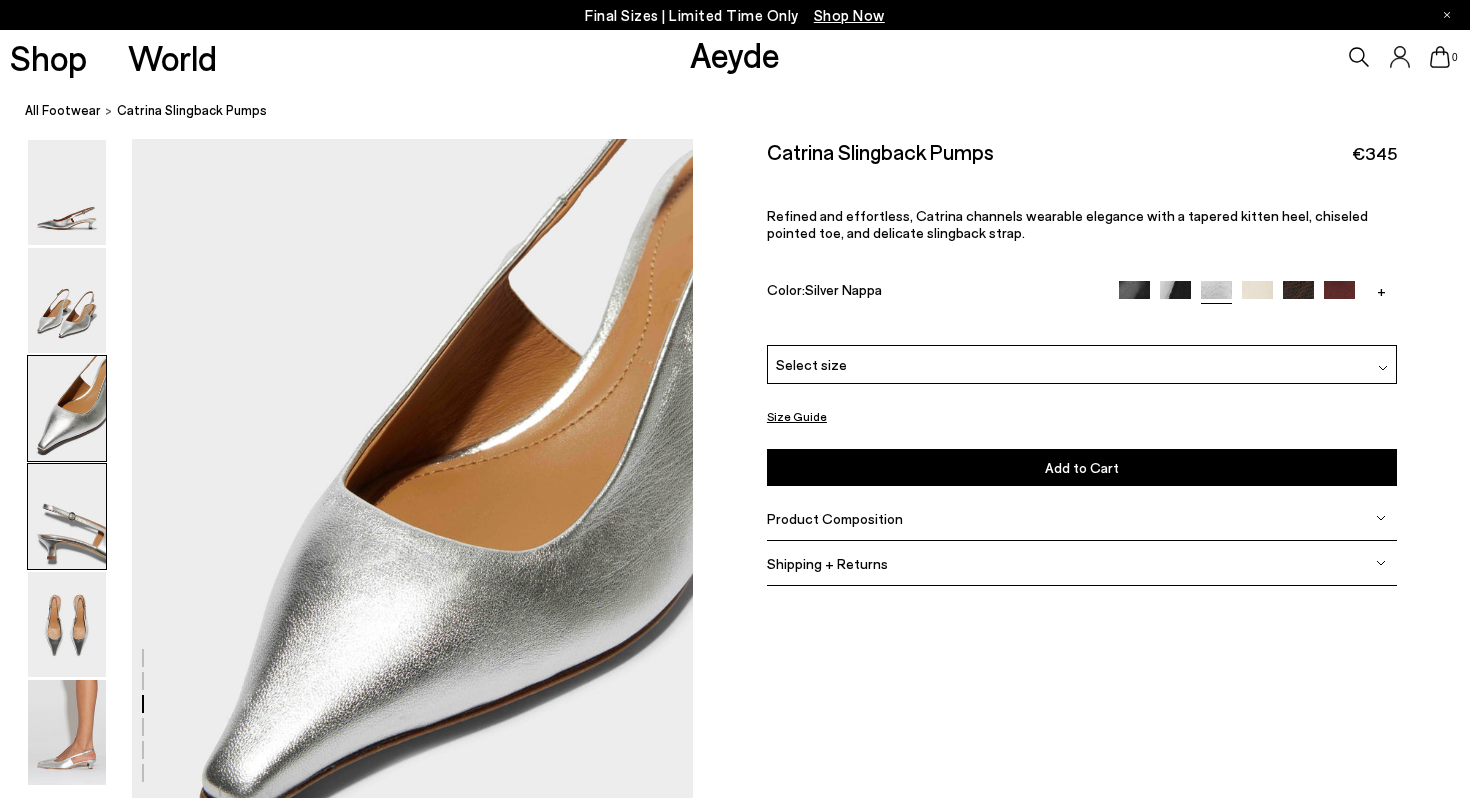 click at bounding box center (67, 516) 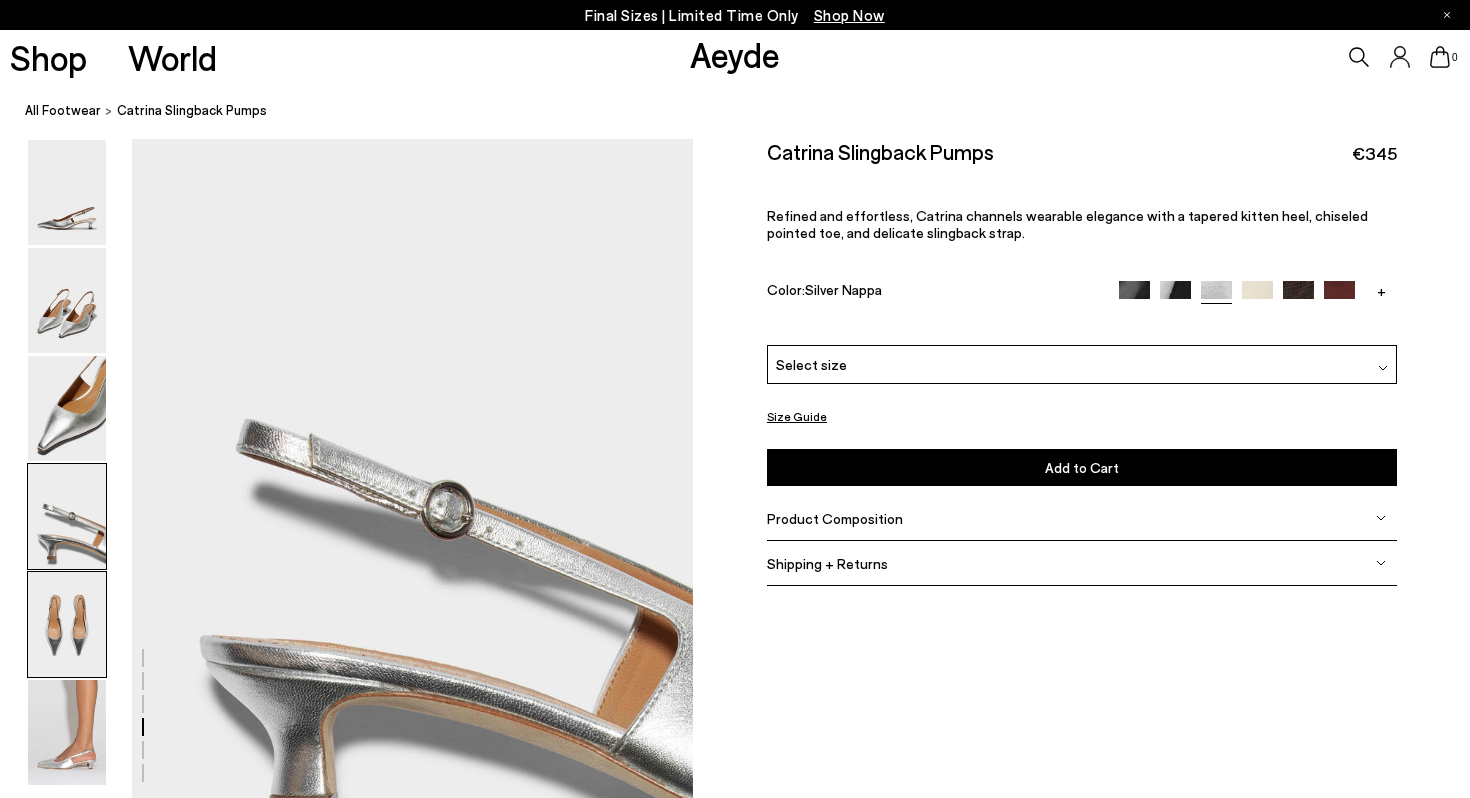 click at bounding box center [67, 624] 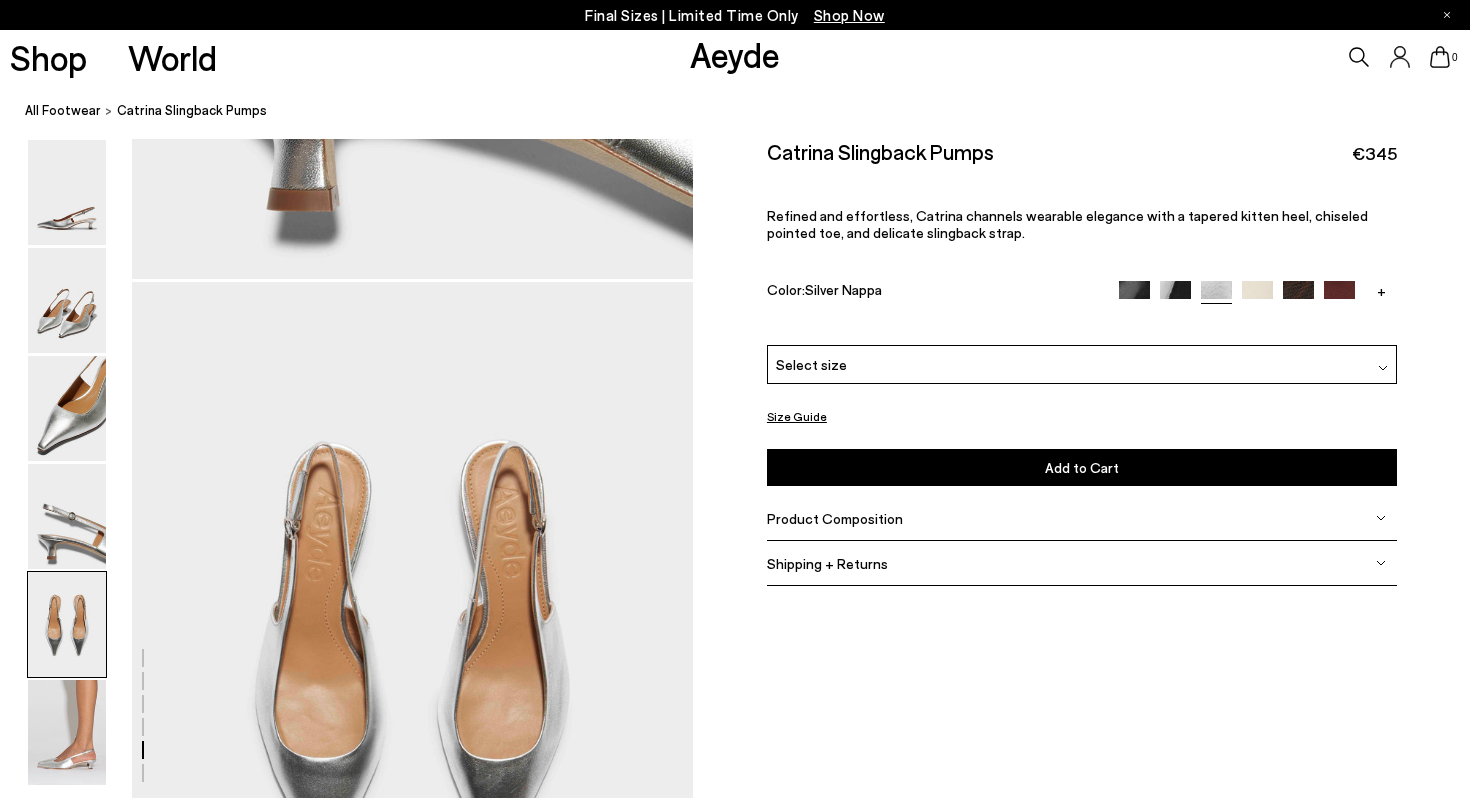scroll, scrollTop: 2918, scrollLeft: 0, axis: vertical 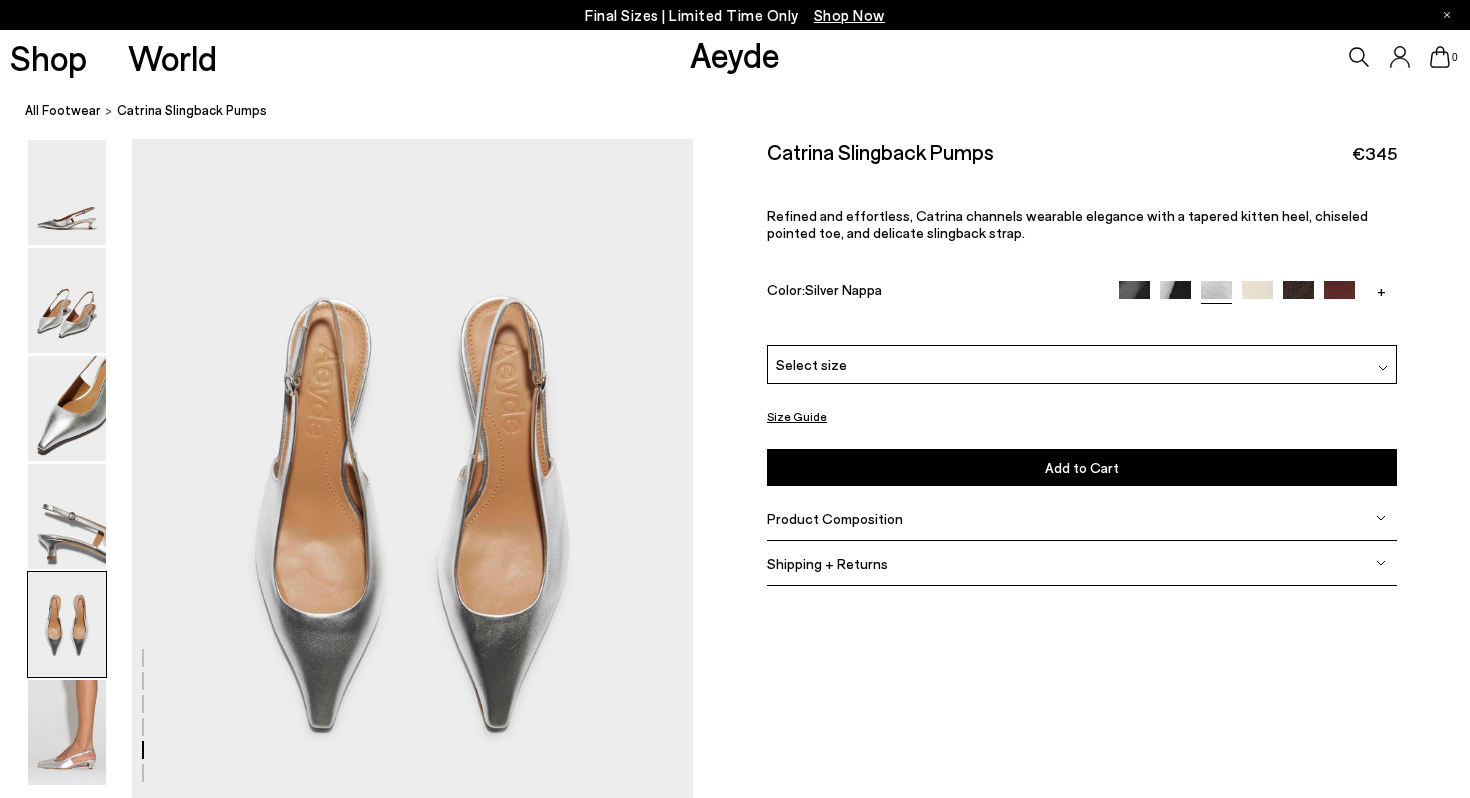 click at bounding box center [1257, 296] 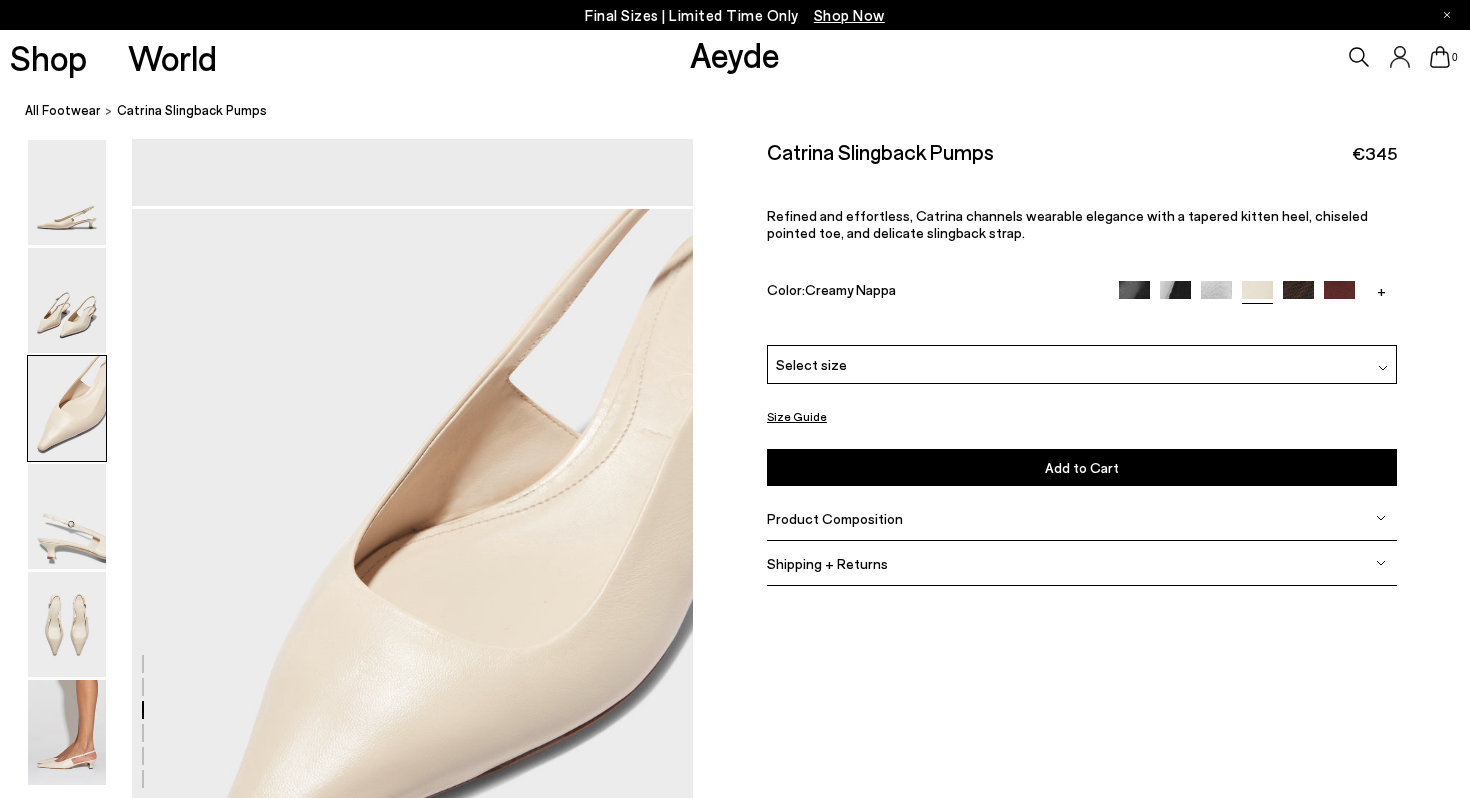 scroll, scrollTop: 1651, scrollLeft: 0, axis: vertical 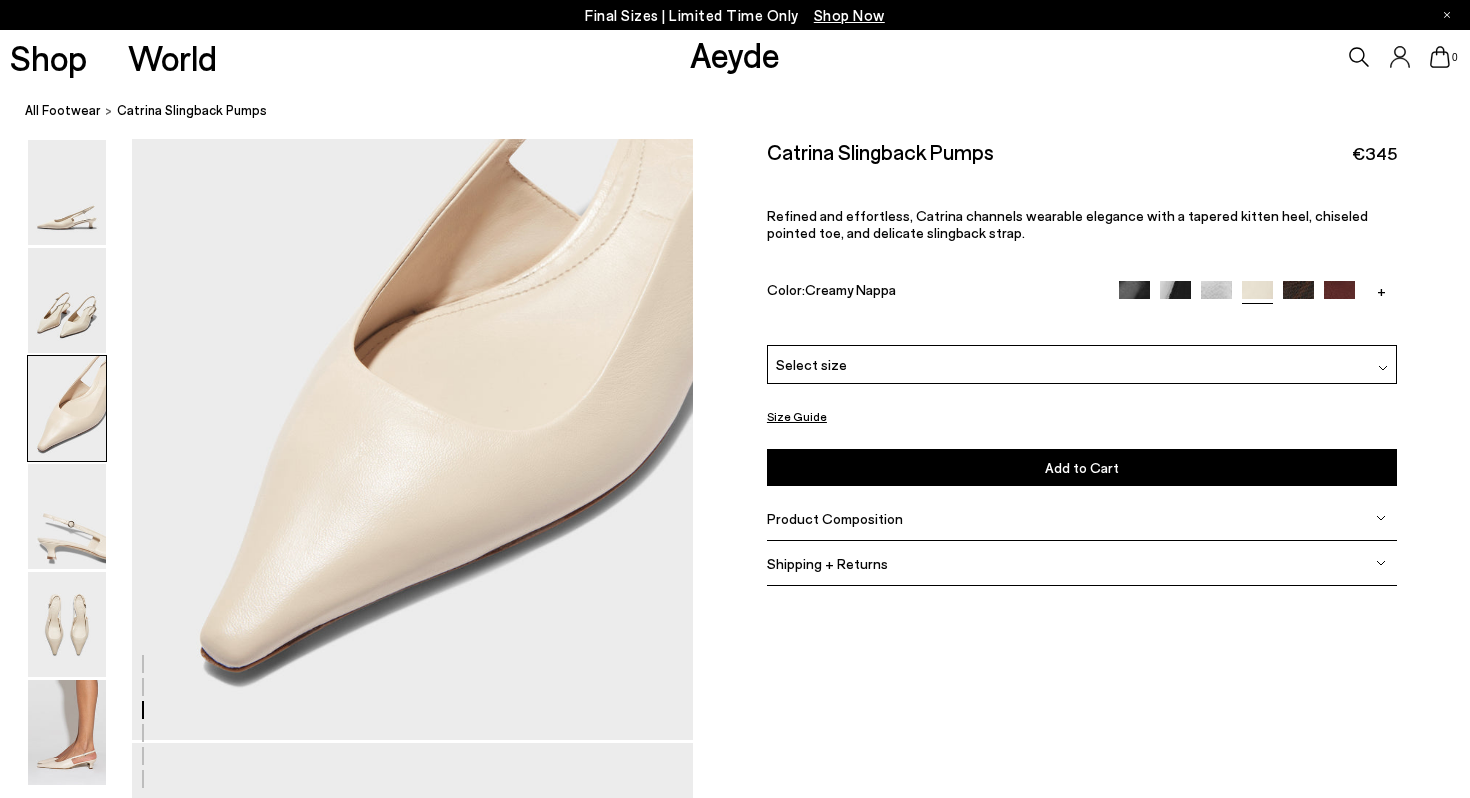click at bounding box center [1339, 296] 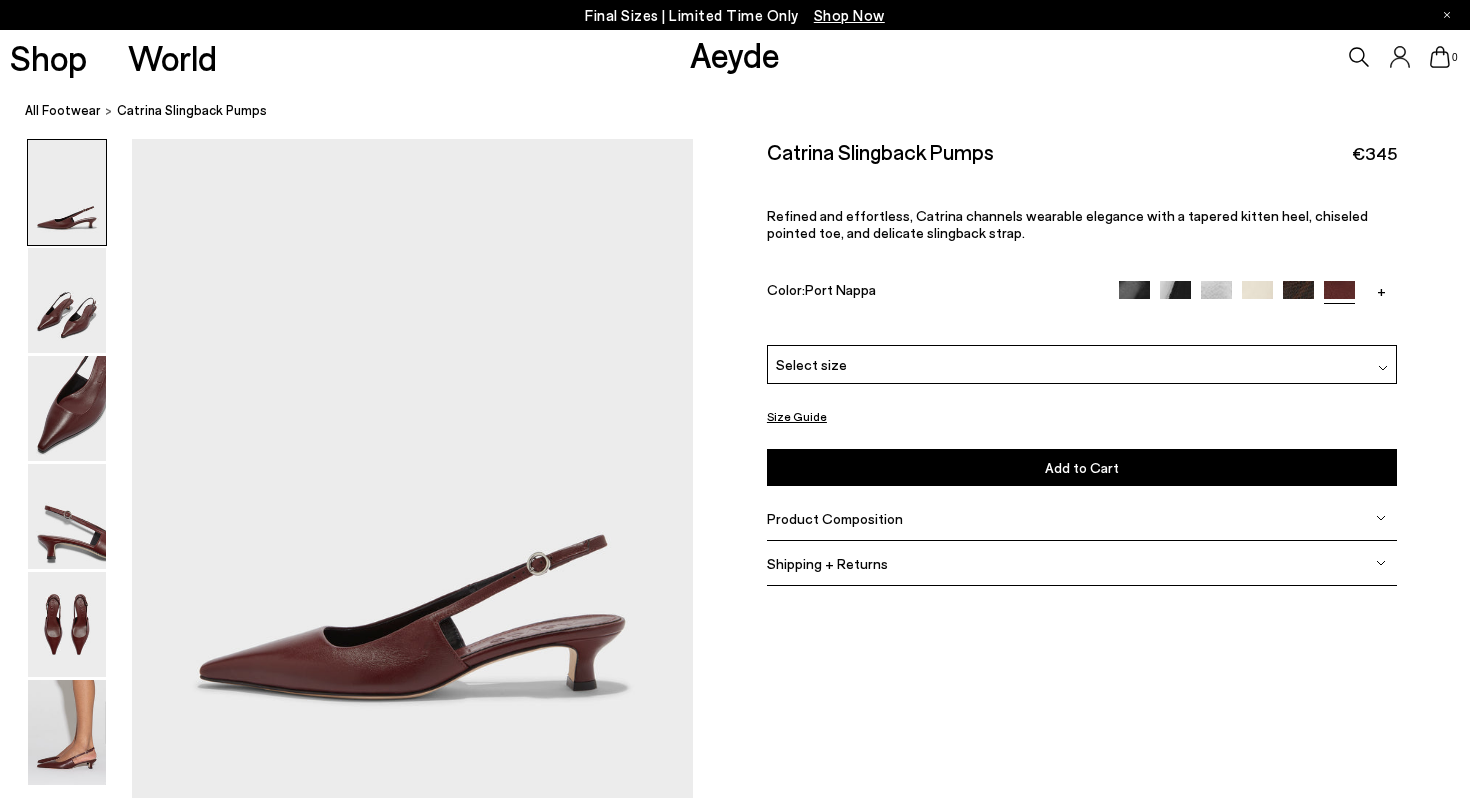 scroll, scrollTop: 0, scrollLeft: 0, axis: both 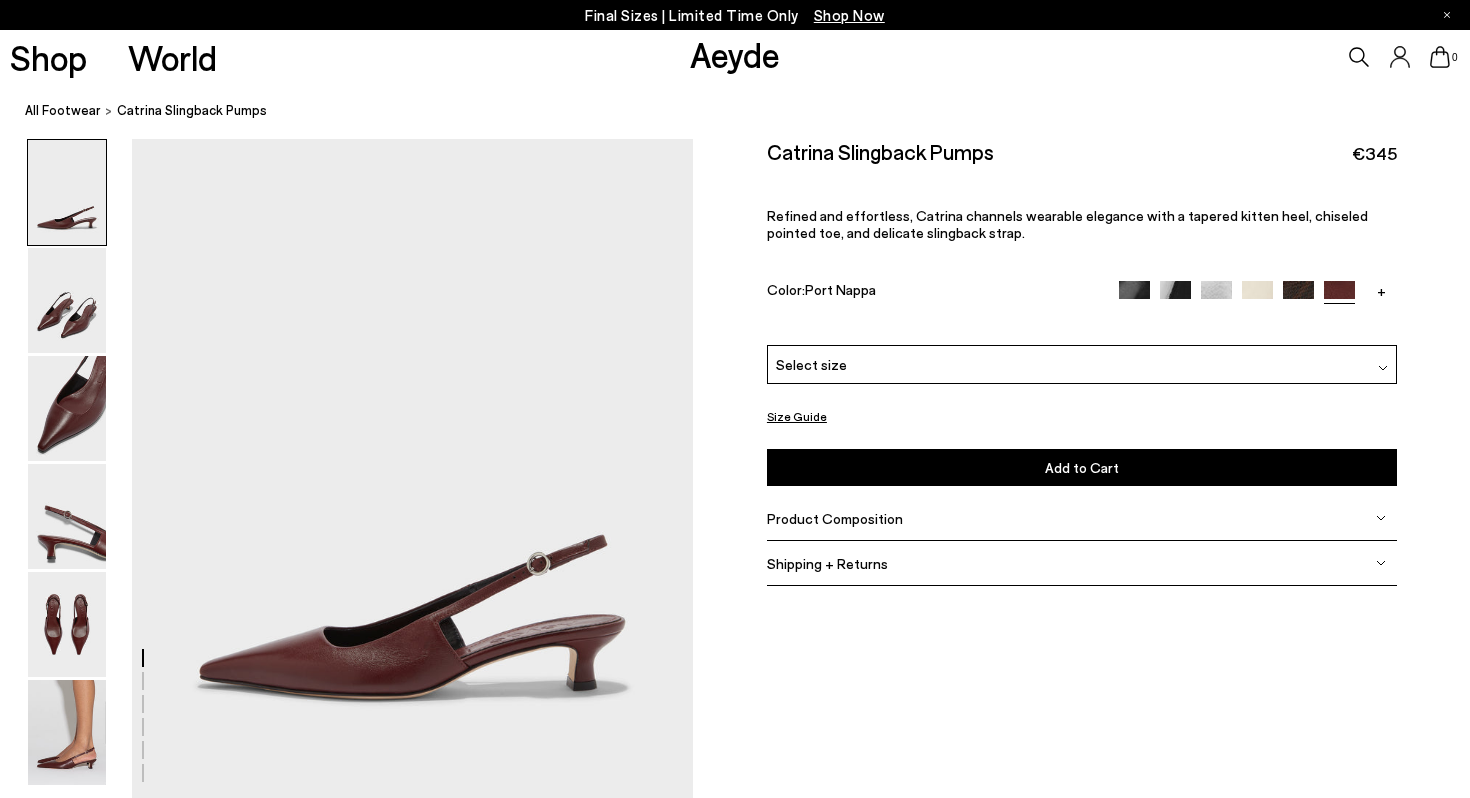 click at bounding box center (1134, 296) 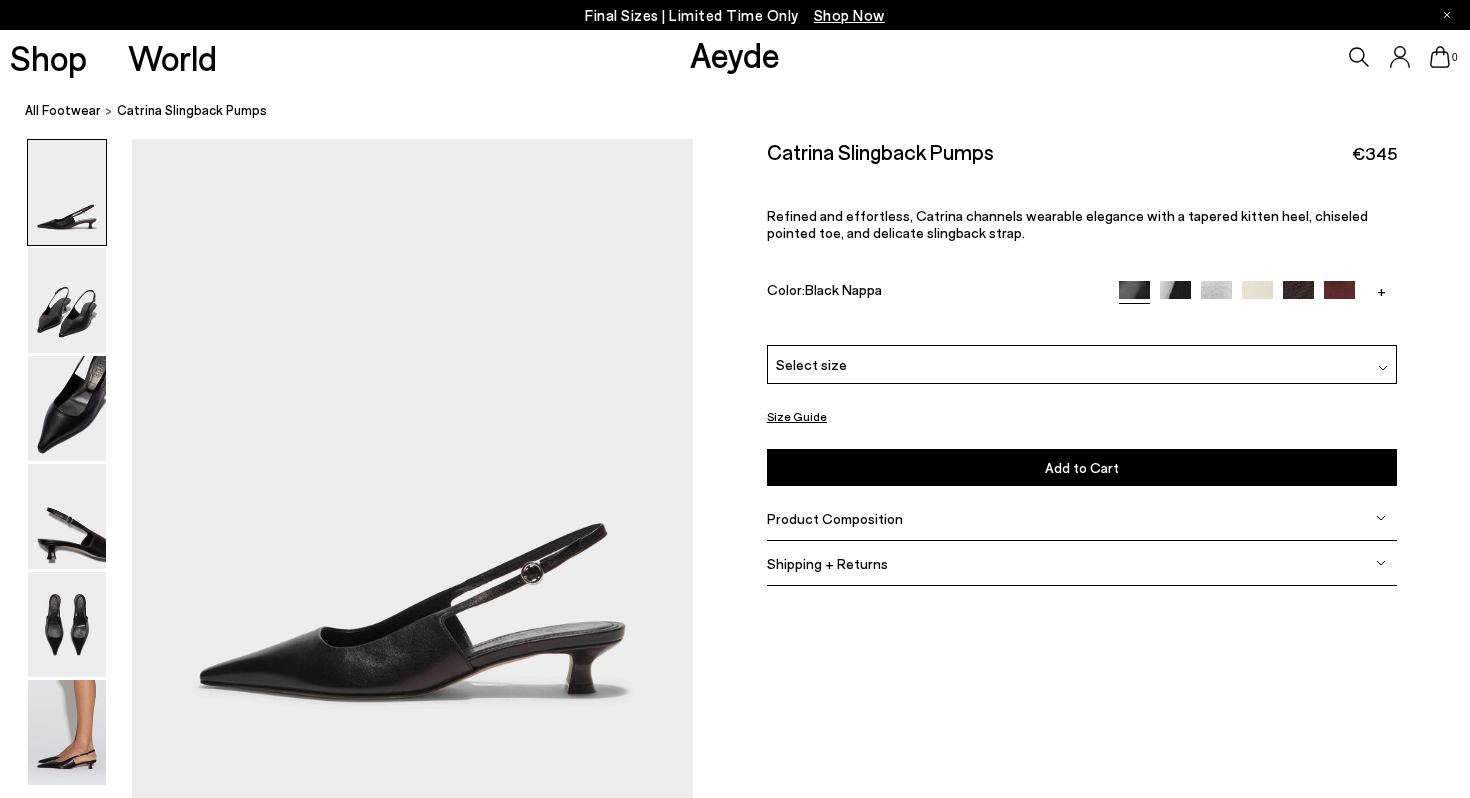scroll, scrollTop: 0, scrollLeft: 0, axis: both 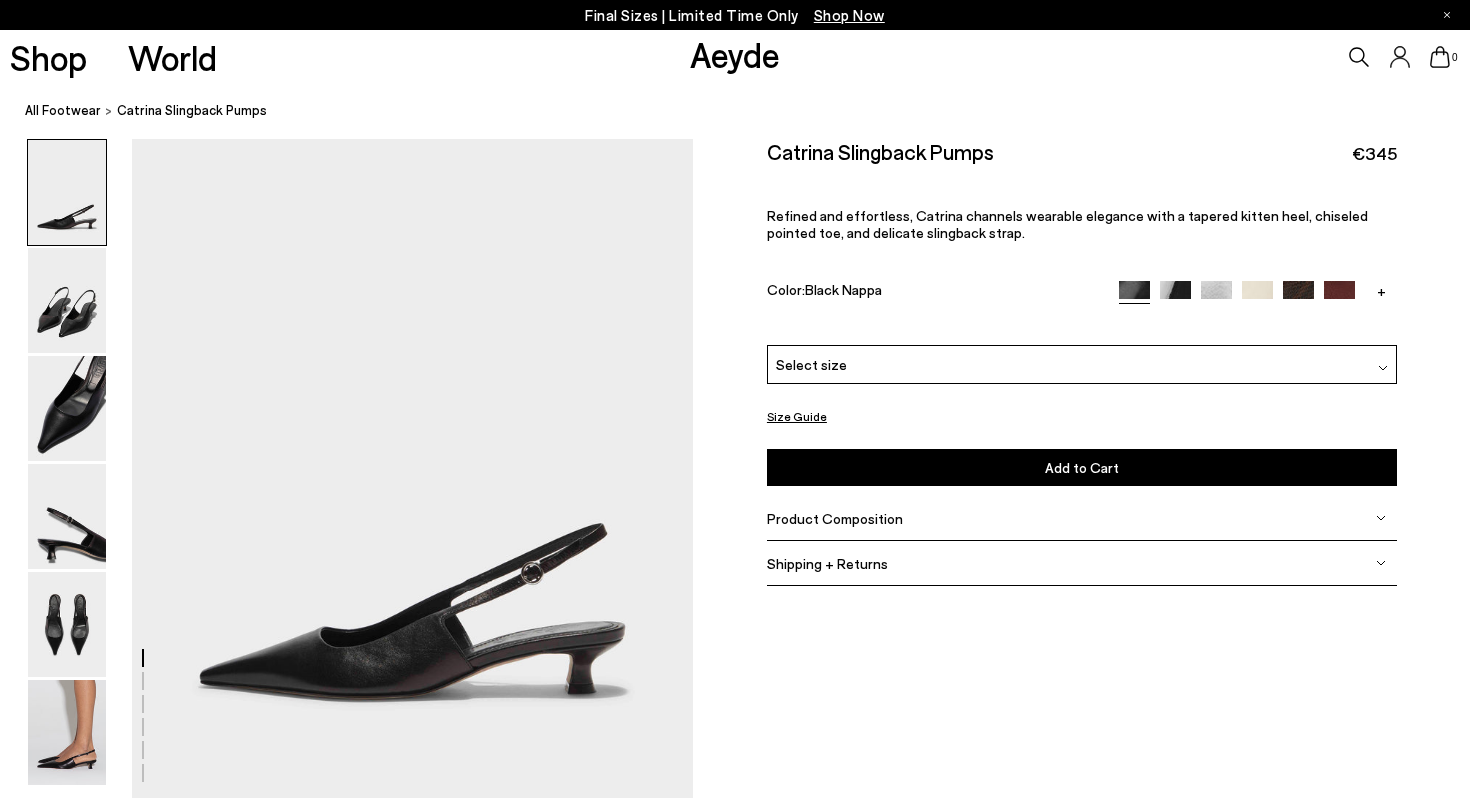 click at bounding box center (1175, 296) 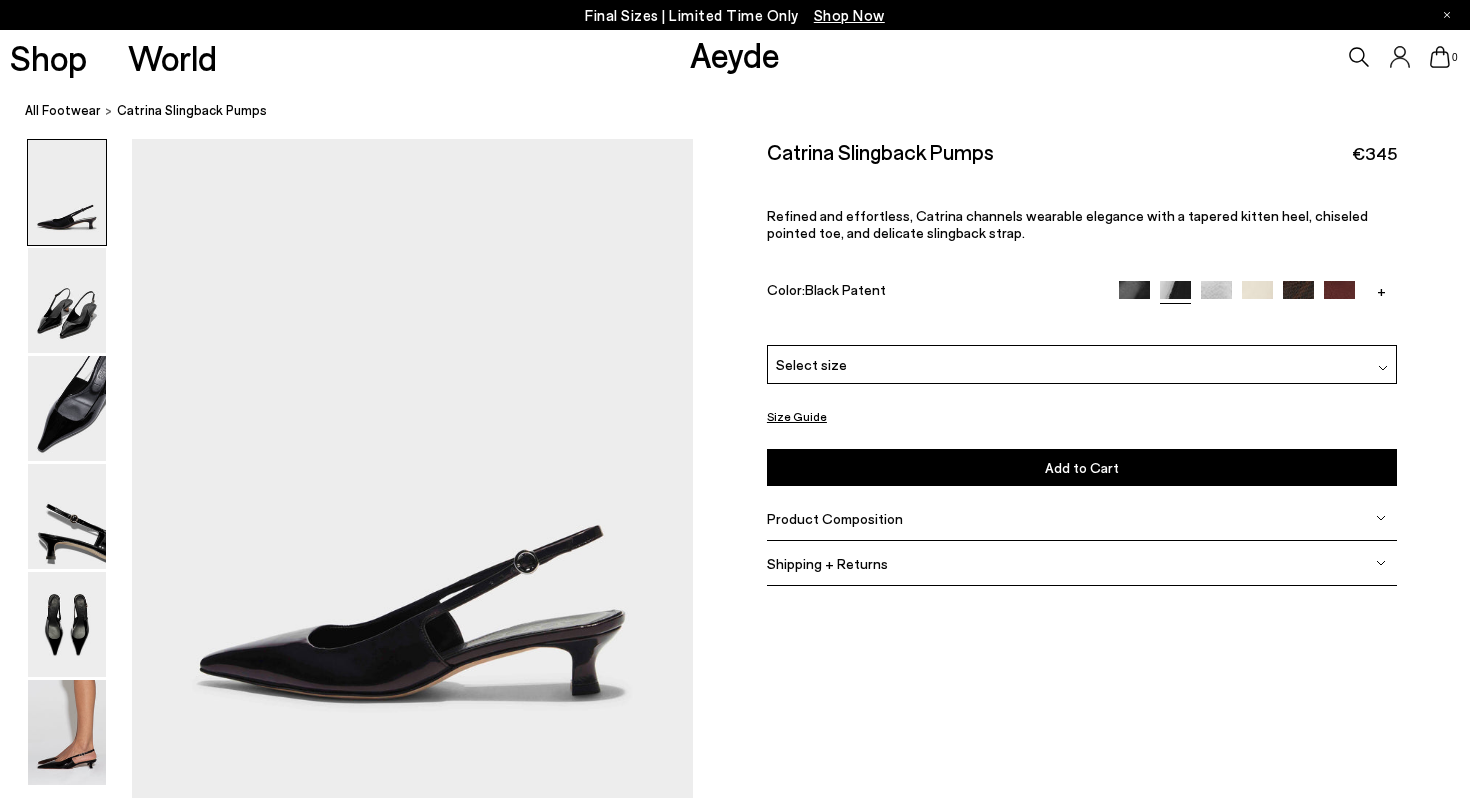 scroll, scrollTop: 0, scrollLeft: 0, axis: both 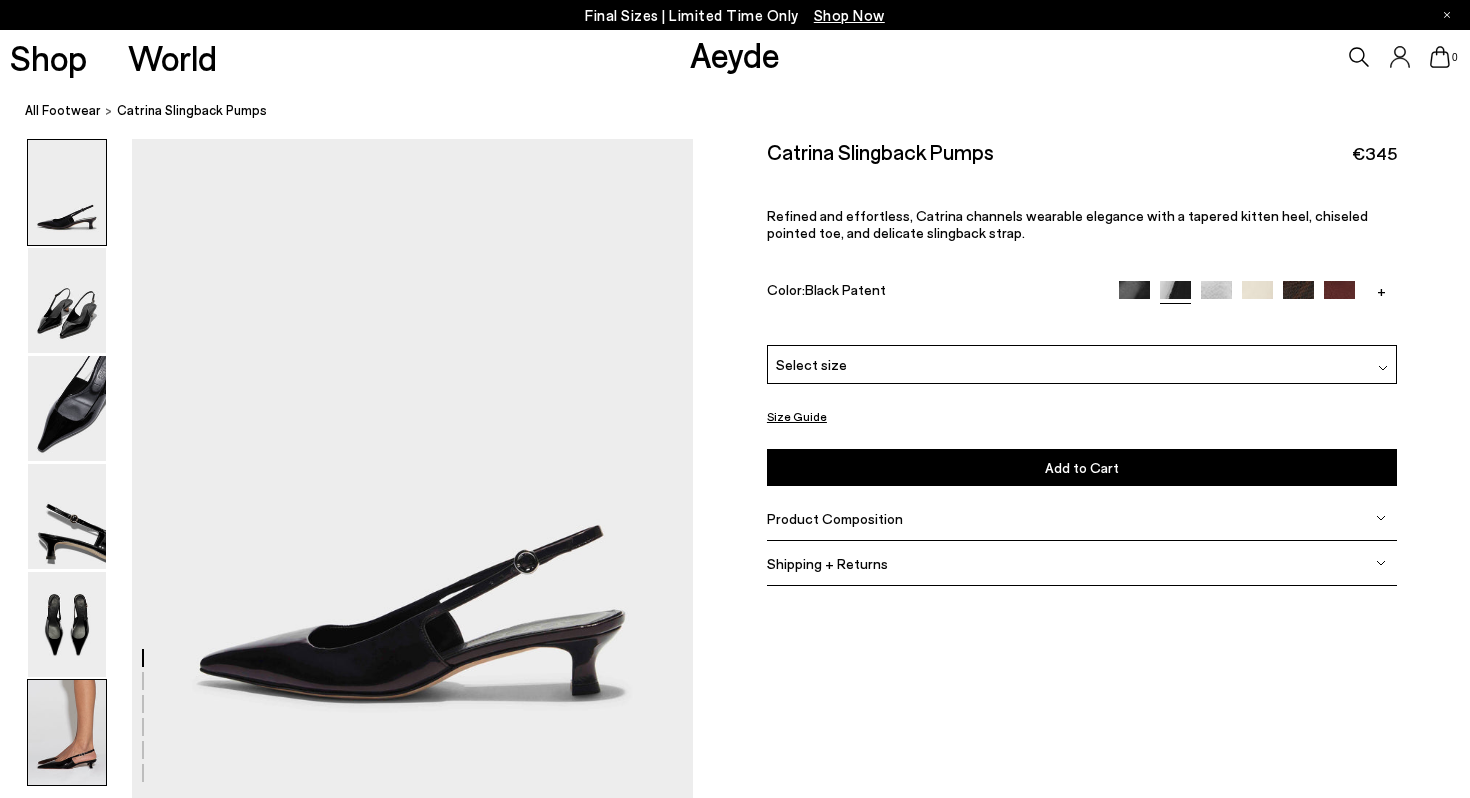 click at bounding box center (67, 732) 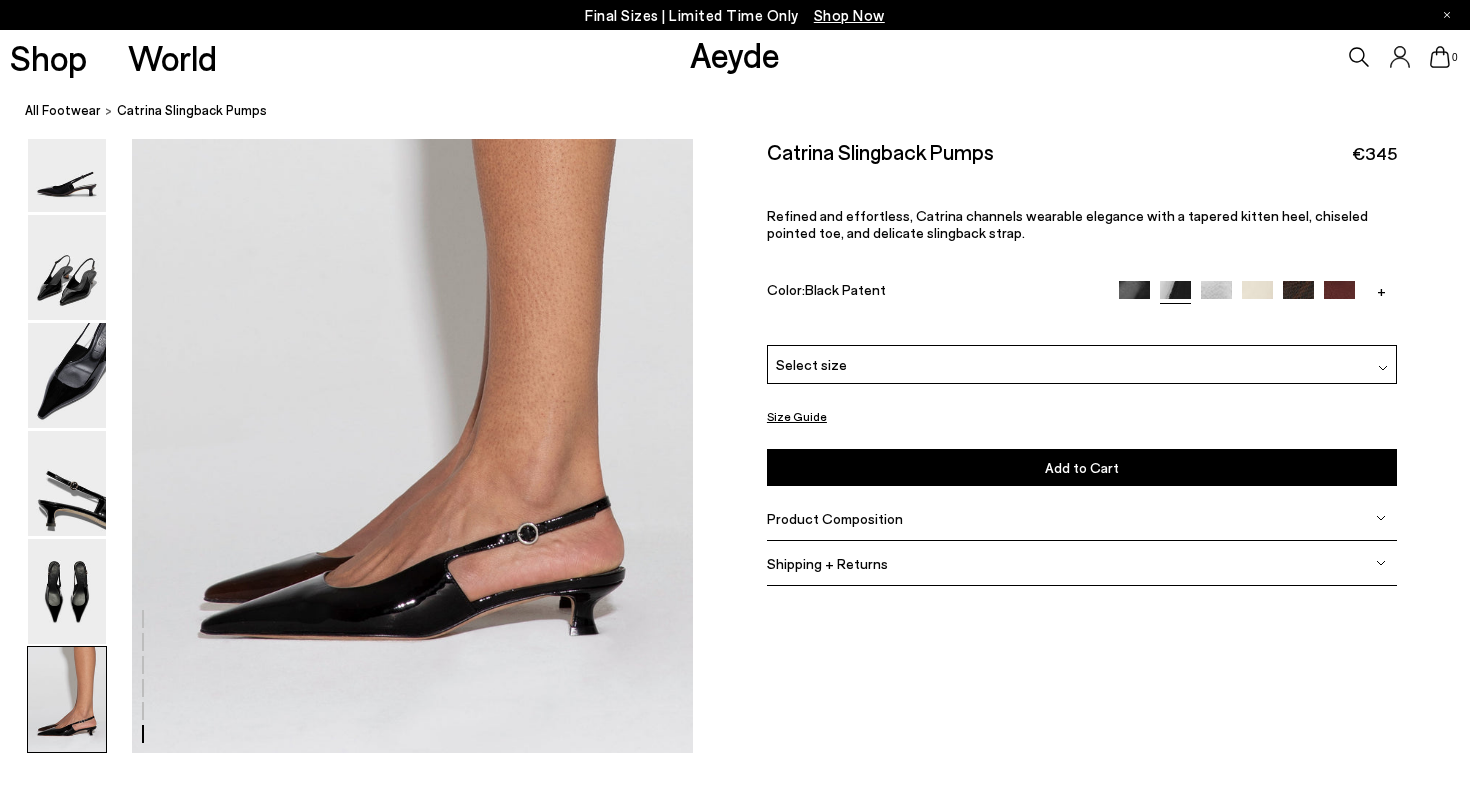 scroll, scrollTop: 3807, scrollLeft: 0, axis: vertical 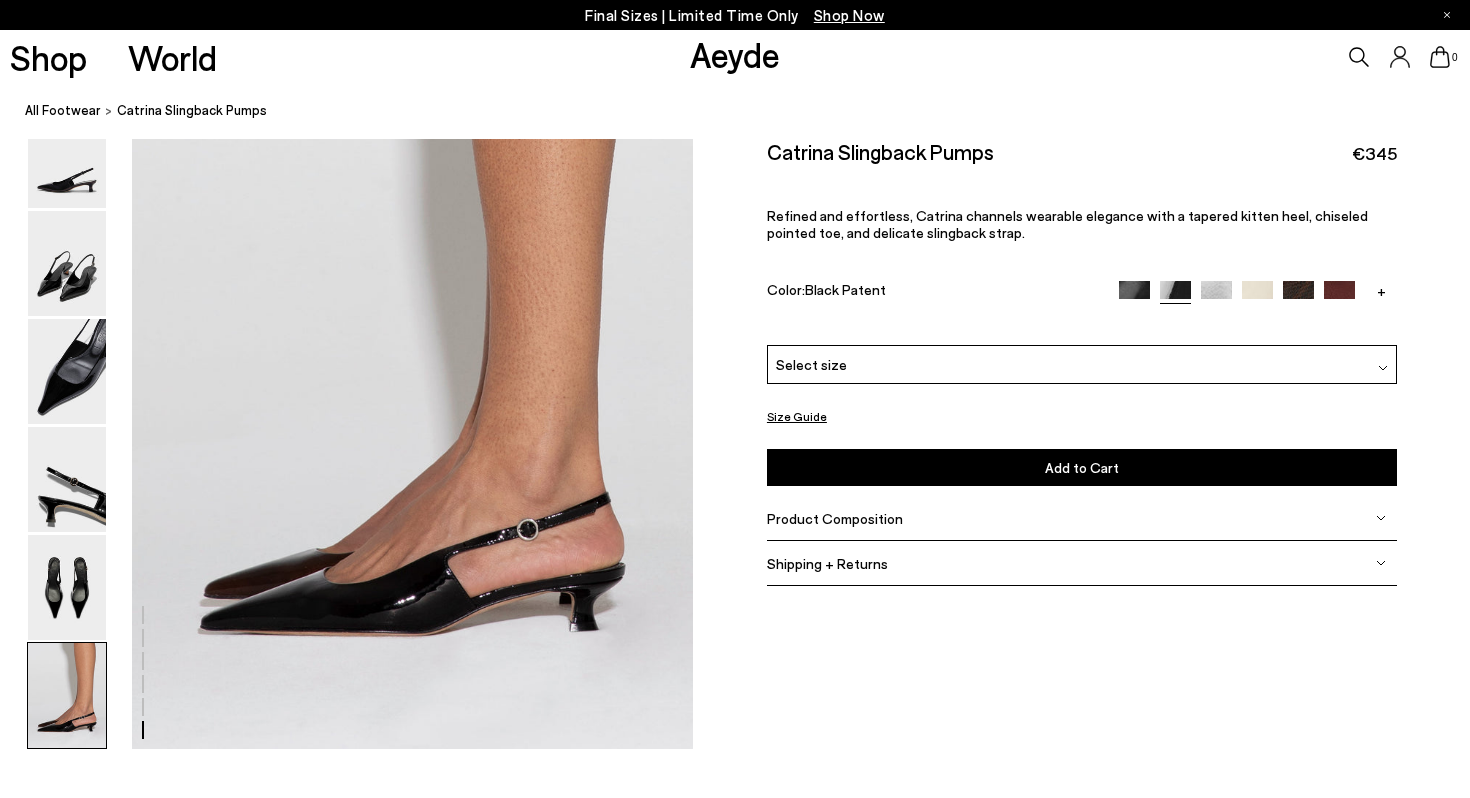 click at bounding box center [1257, 296] 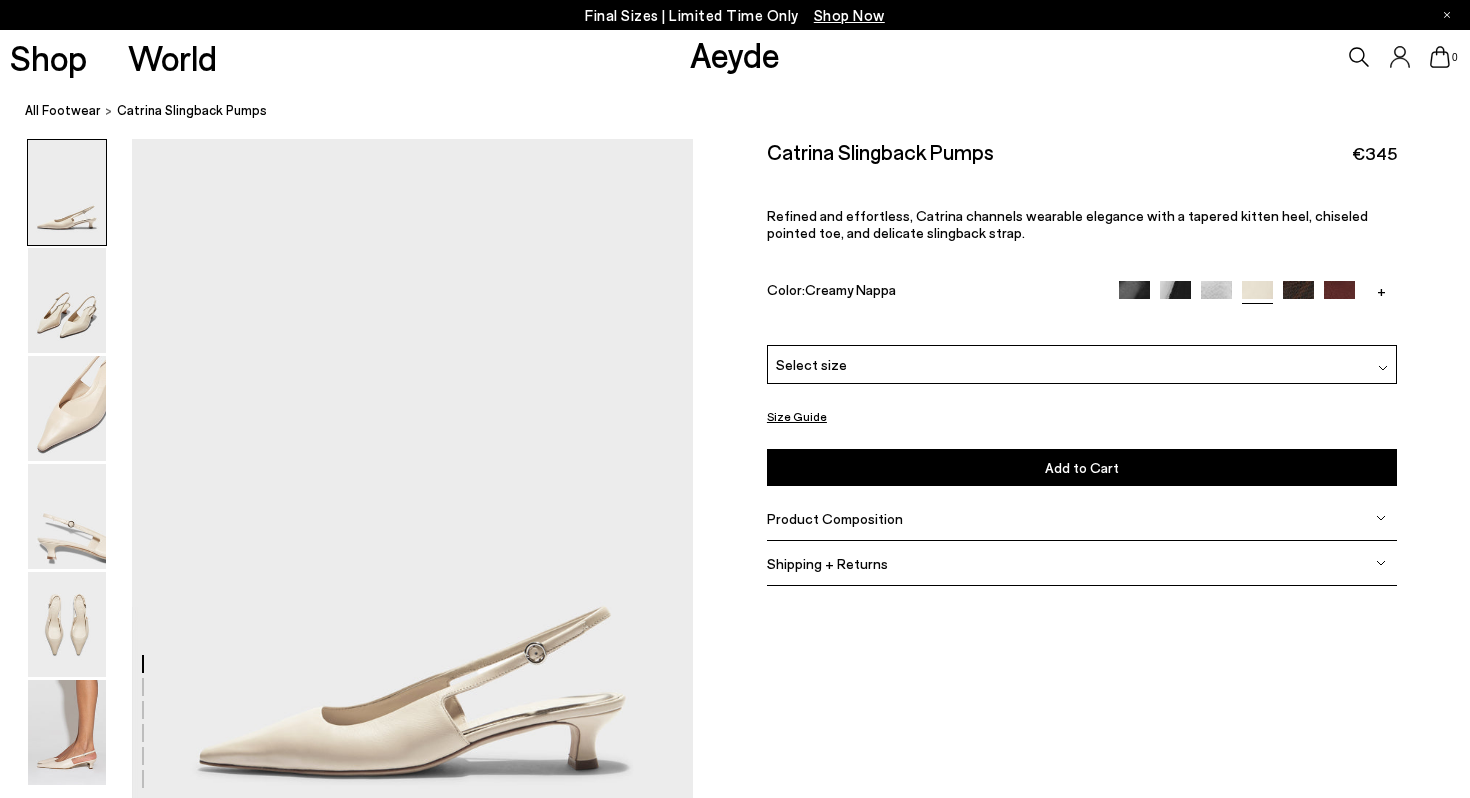 scroll, scrollTop: 0, scrollLeft: 0, axis: both 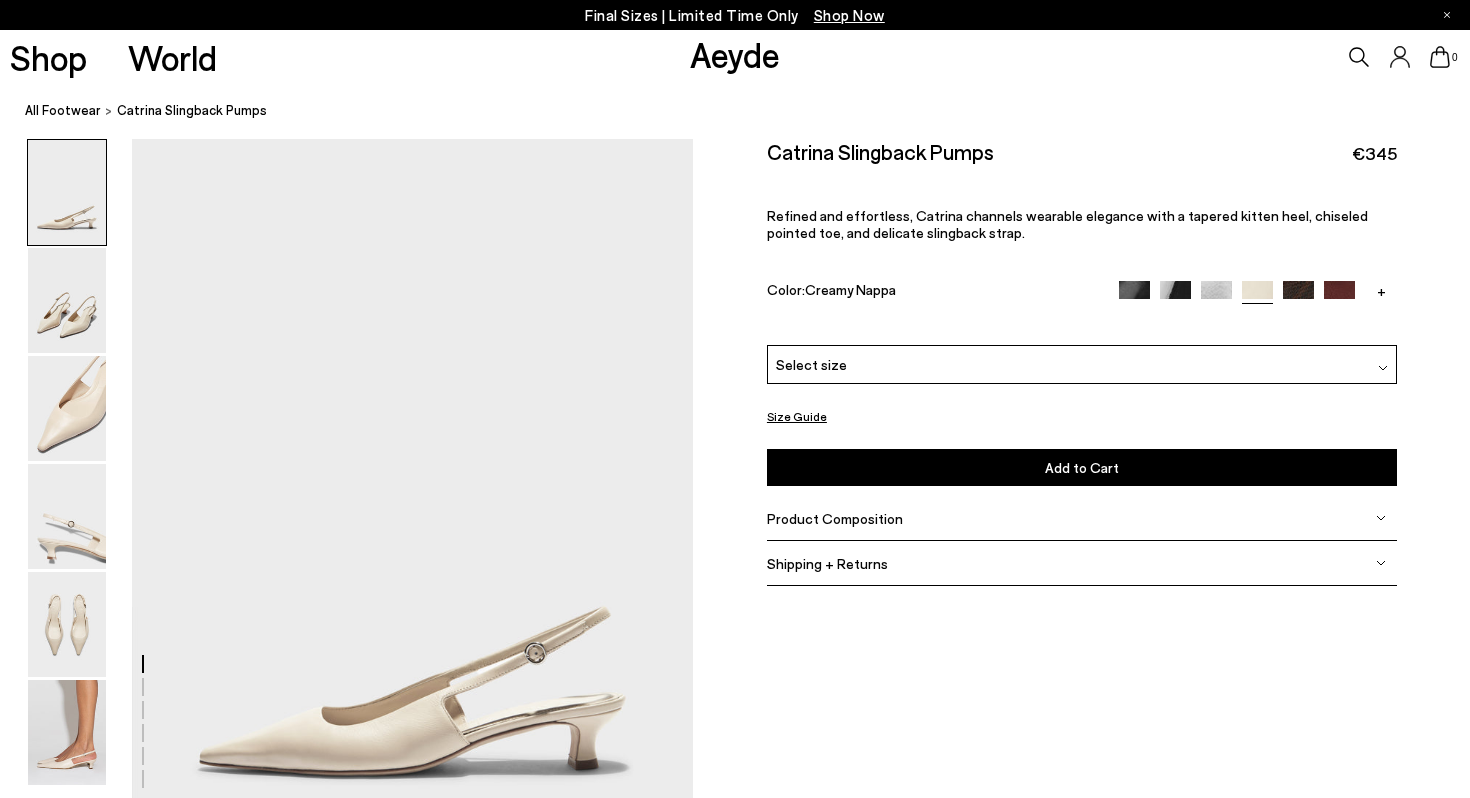 click at bounding box center (1216, 296) 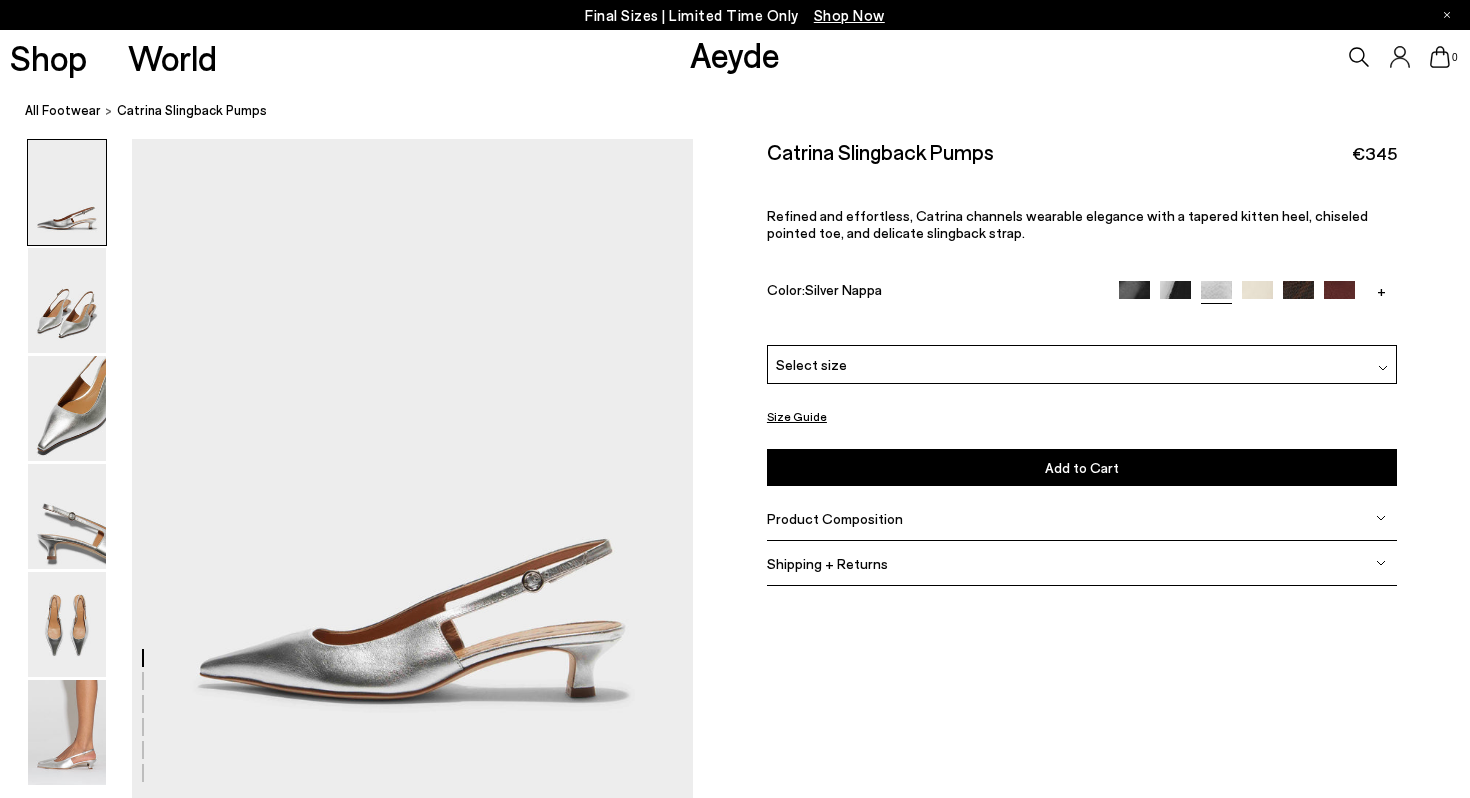 scroll, scrollTop: 0, scrollLeft: 0, axis: both 